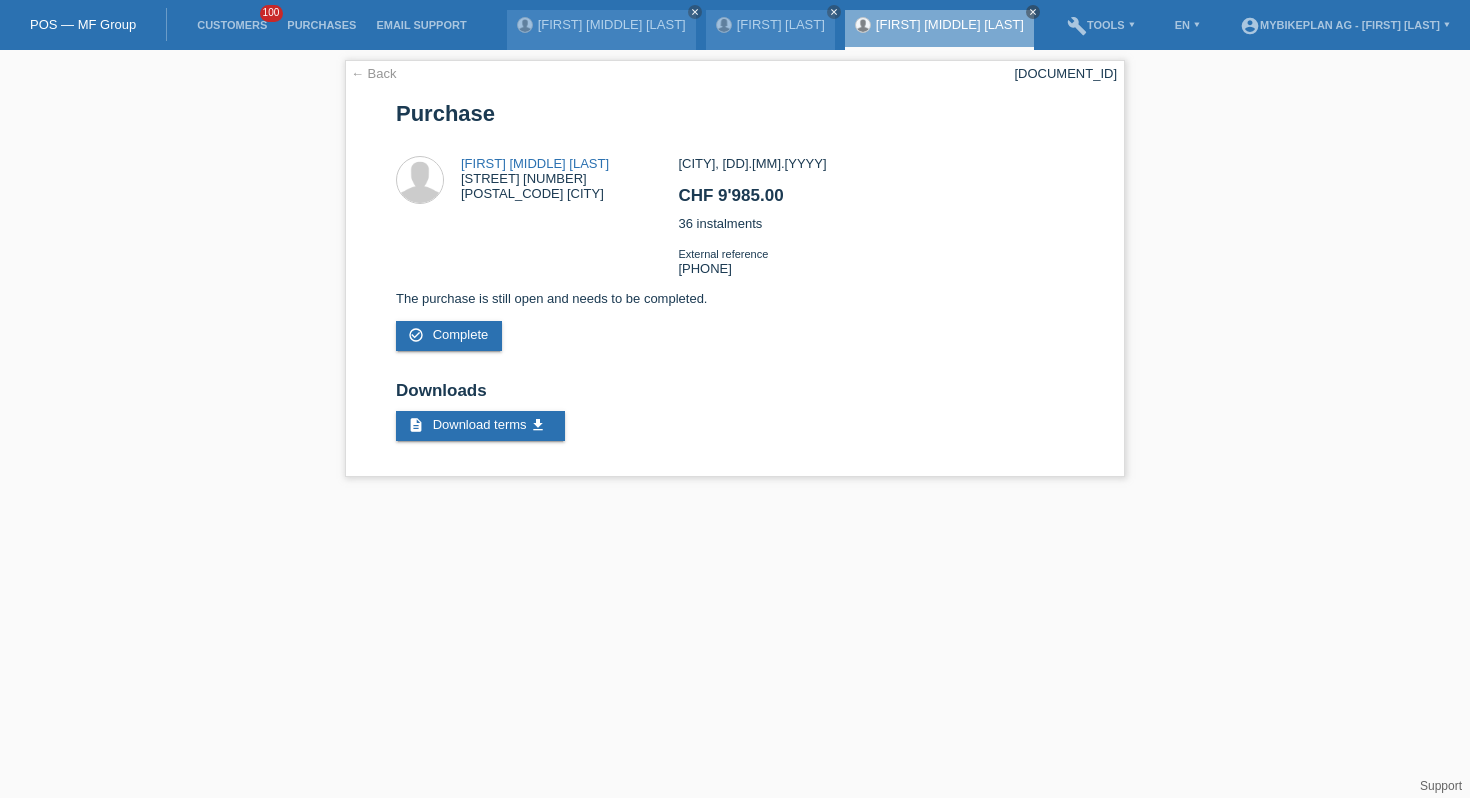scroll, scrollTop: 0, scrollLeft: 0, axis: both 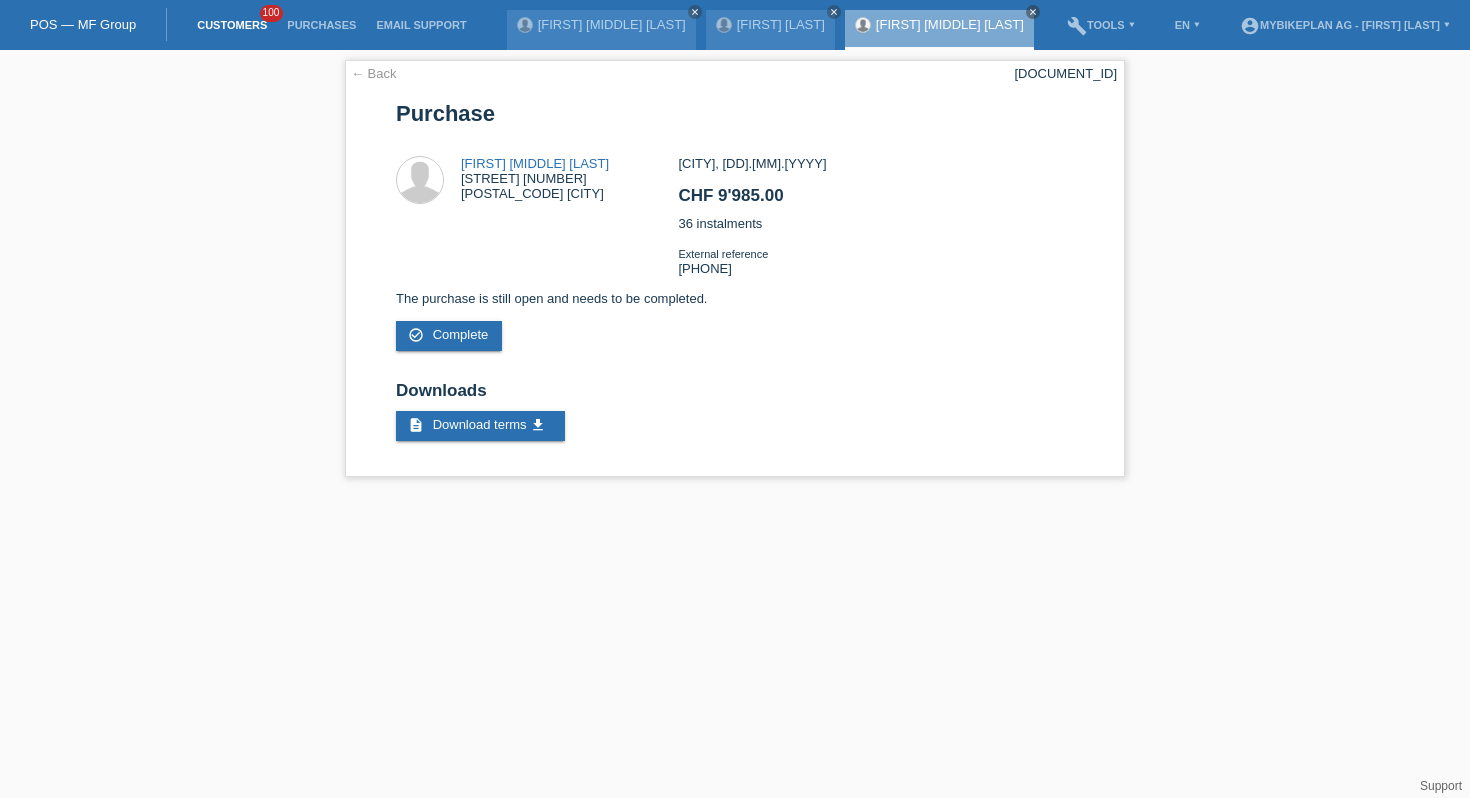 click on "Customers" at bounding box center [232, 25] 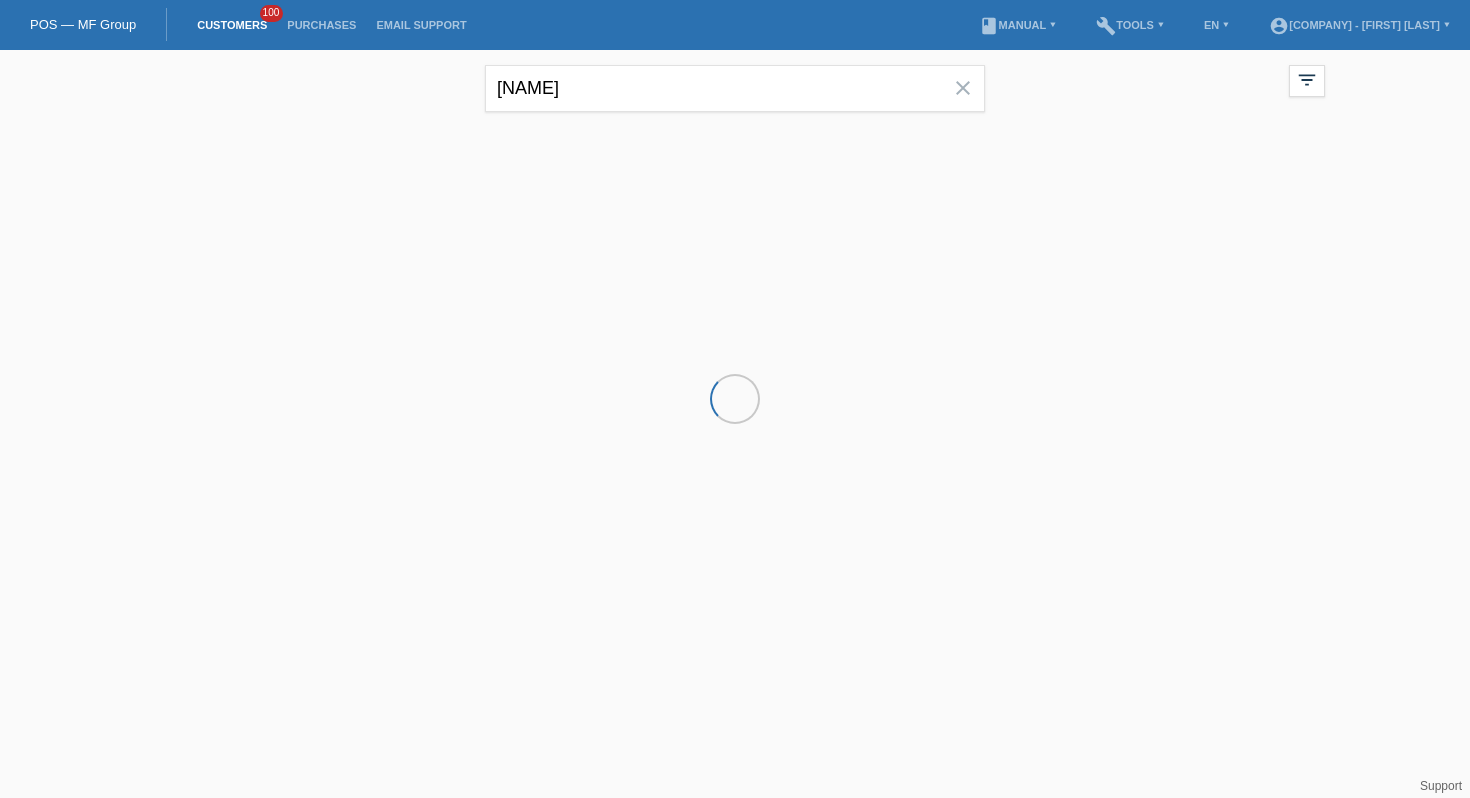 scroll, scrollTop: 0, scrollLeft: 0, axis: both 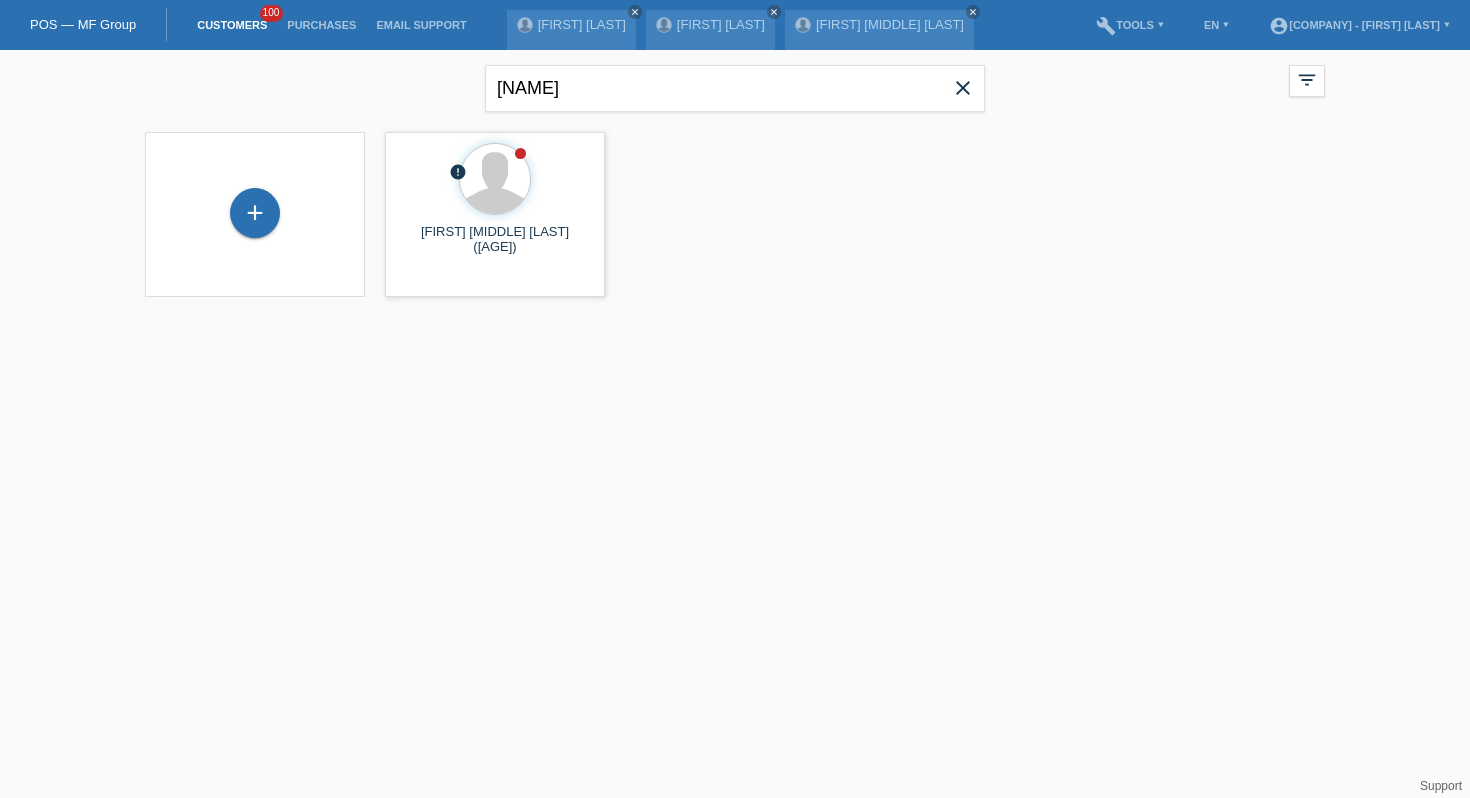 click on "close" at bounding box center [963, 88] 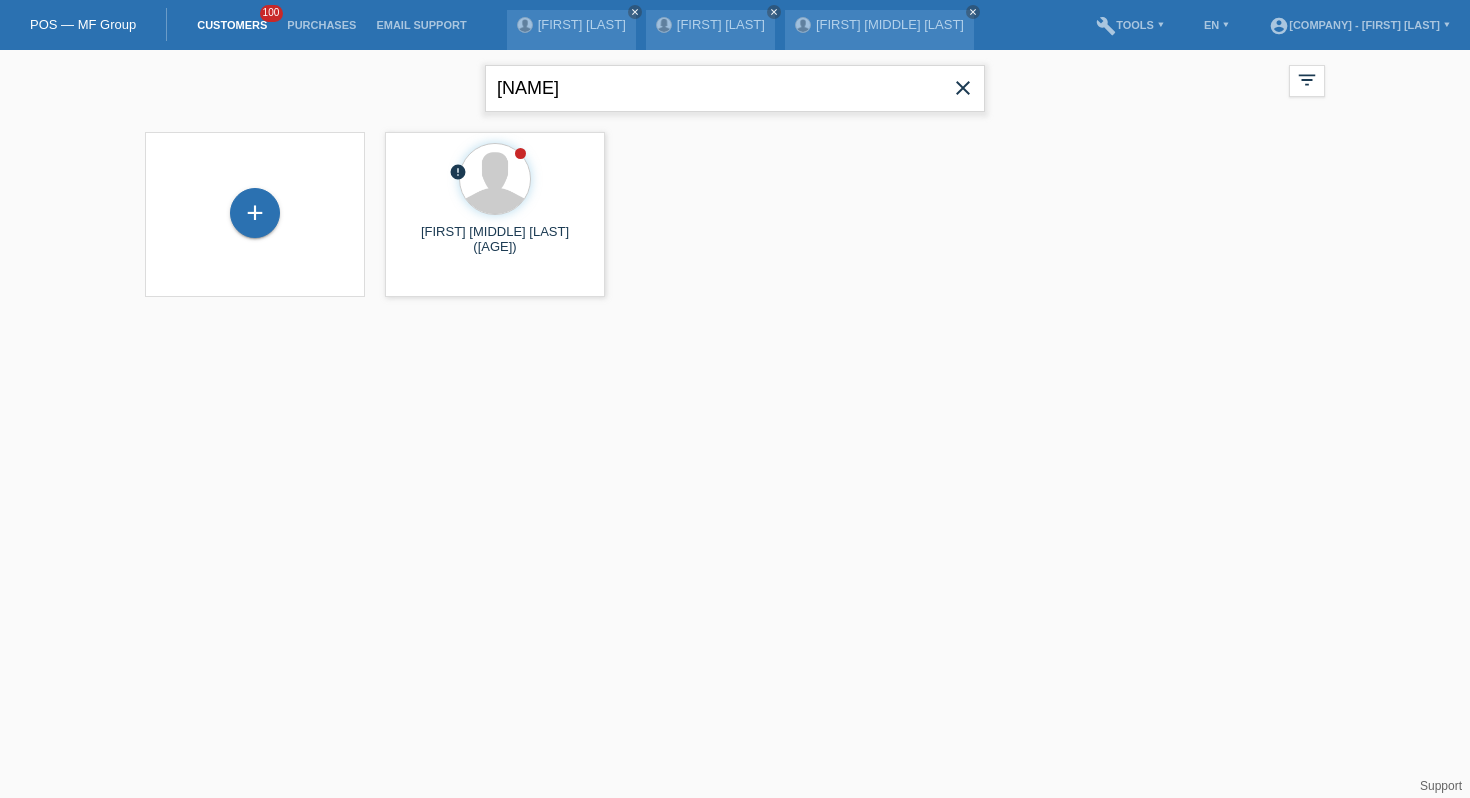 type 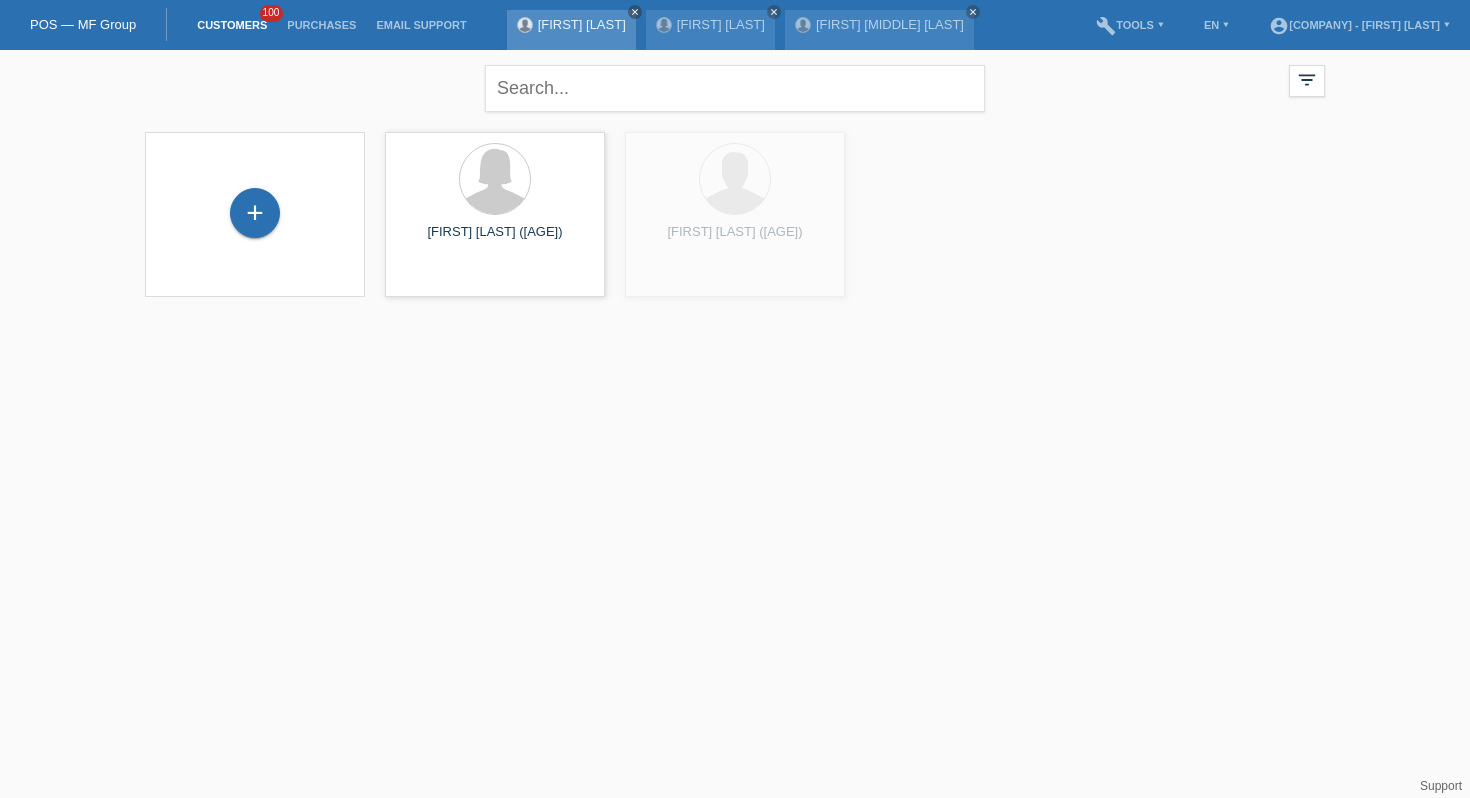 click on "close" at bounding box center (635, 12) 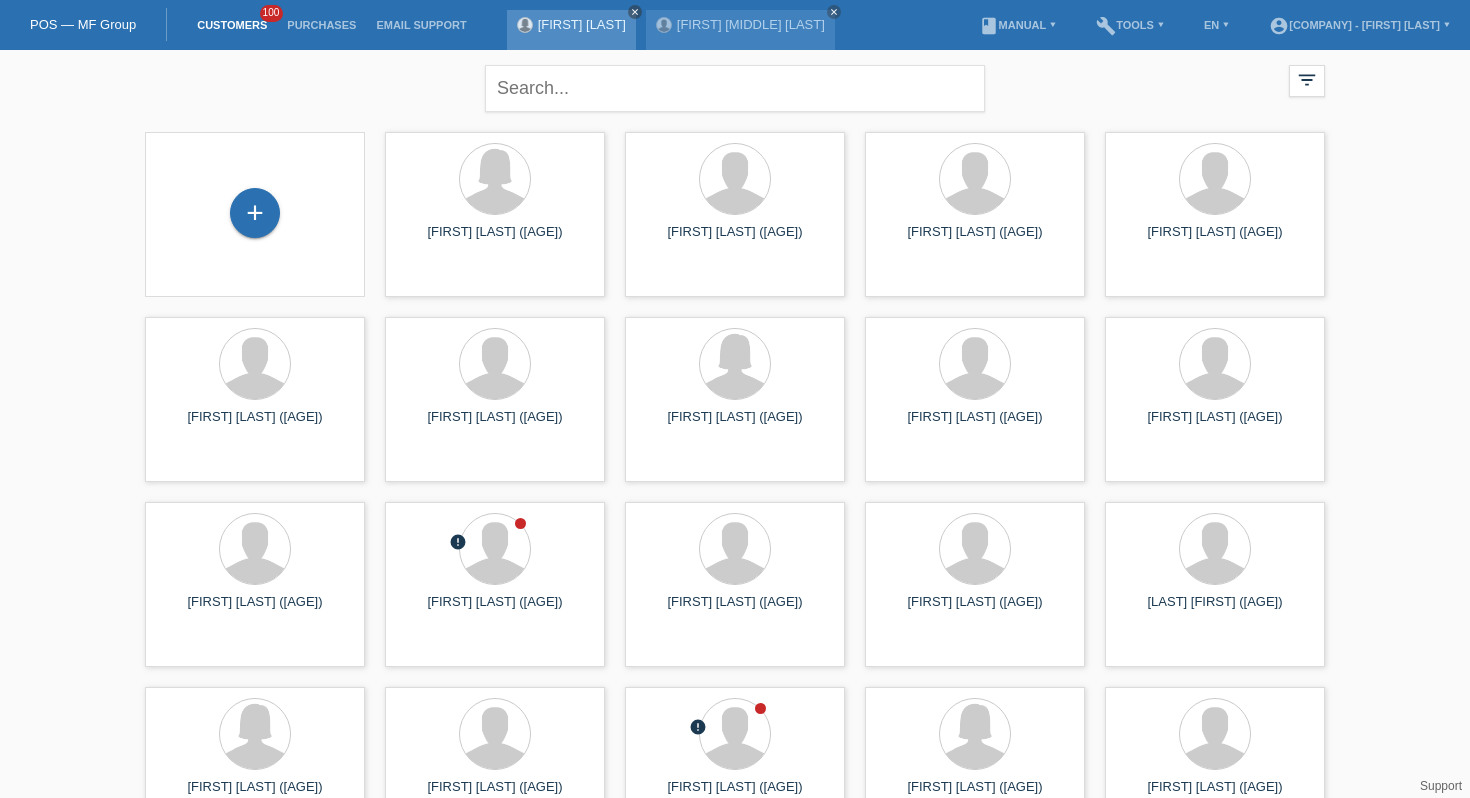 click on "close" at bounding box center (635, 12) 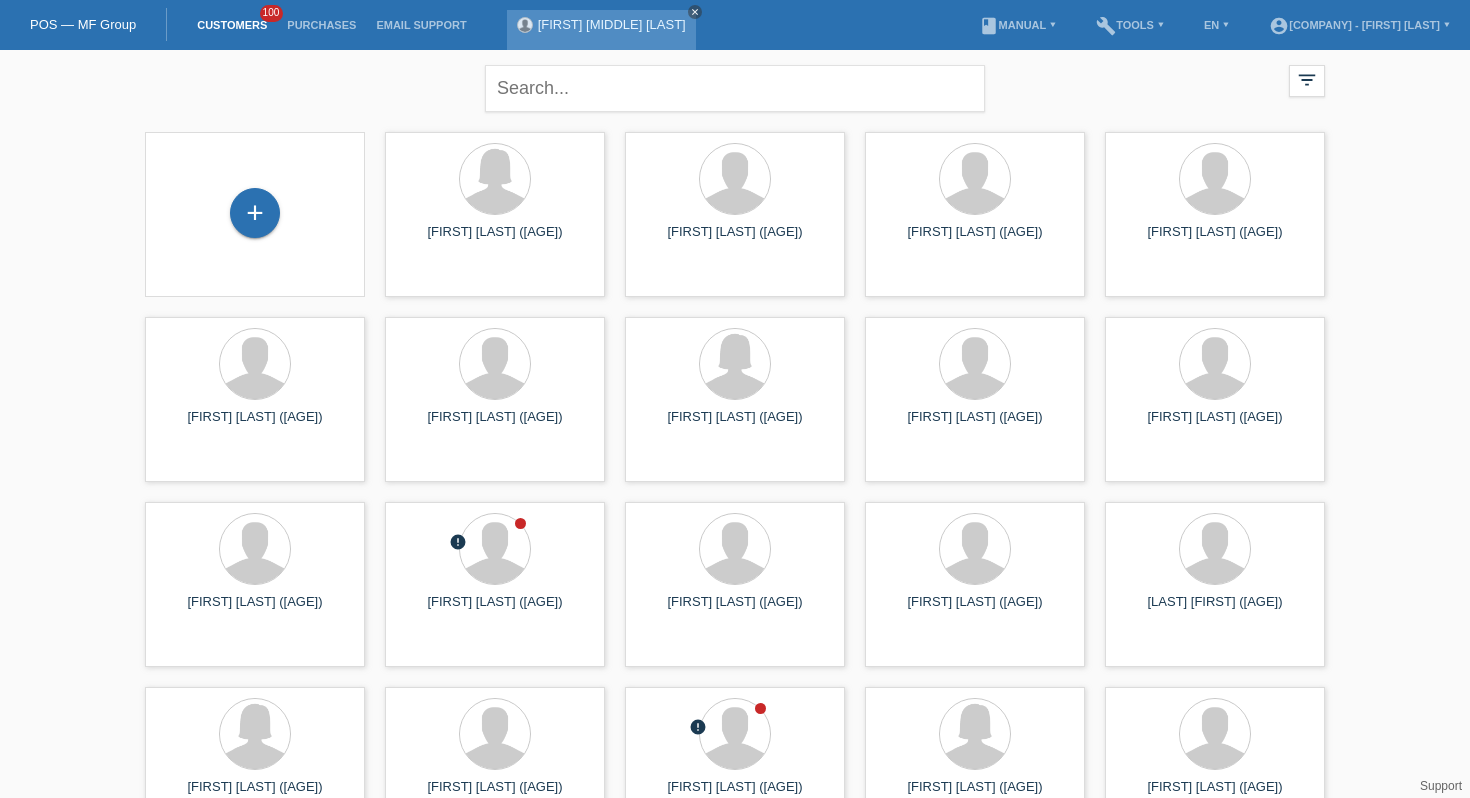 click on "close" at bounding box center (695, 12) 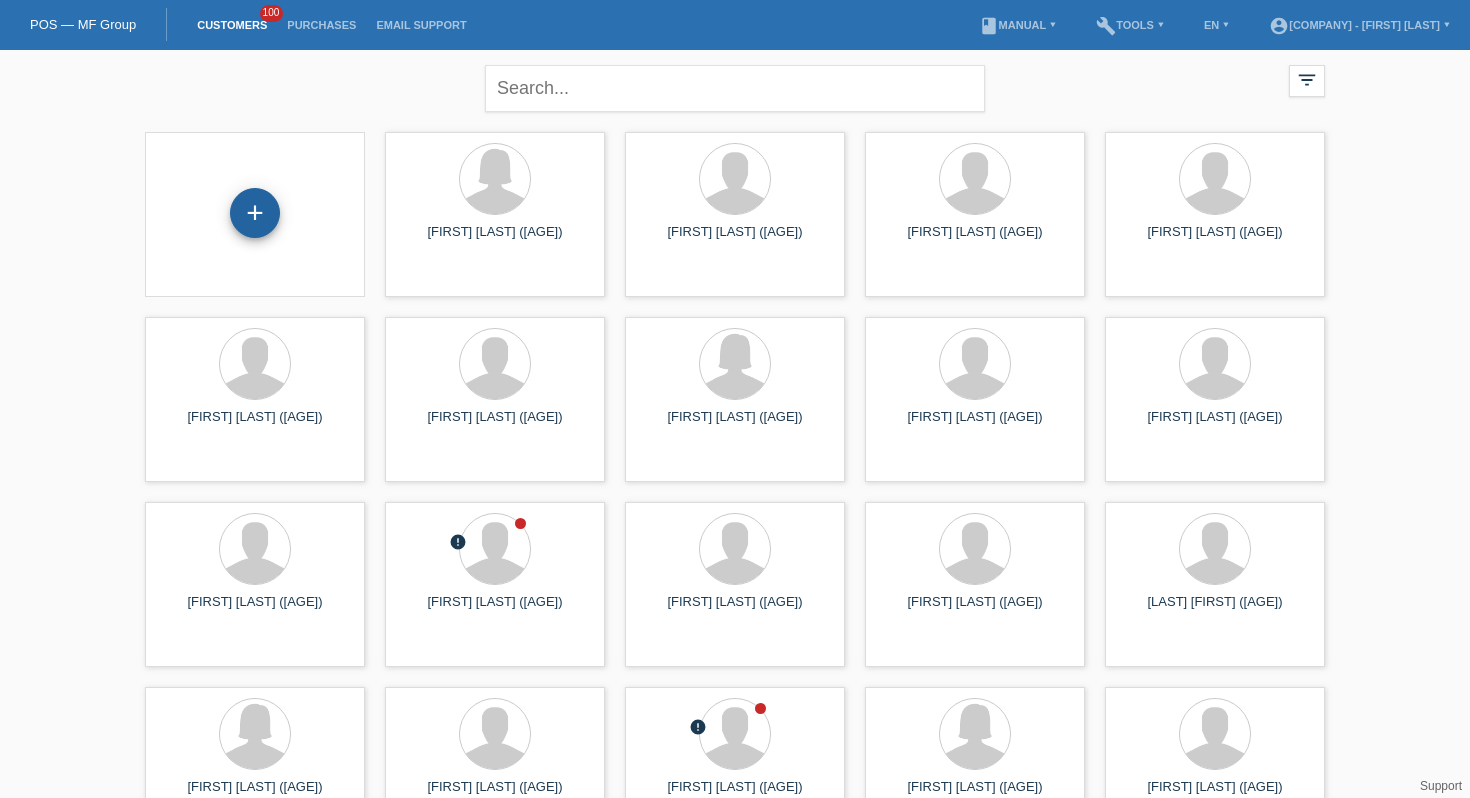 click on "+" at bounding box center (255, 213) 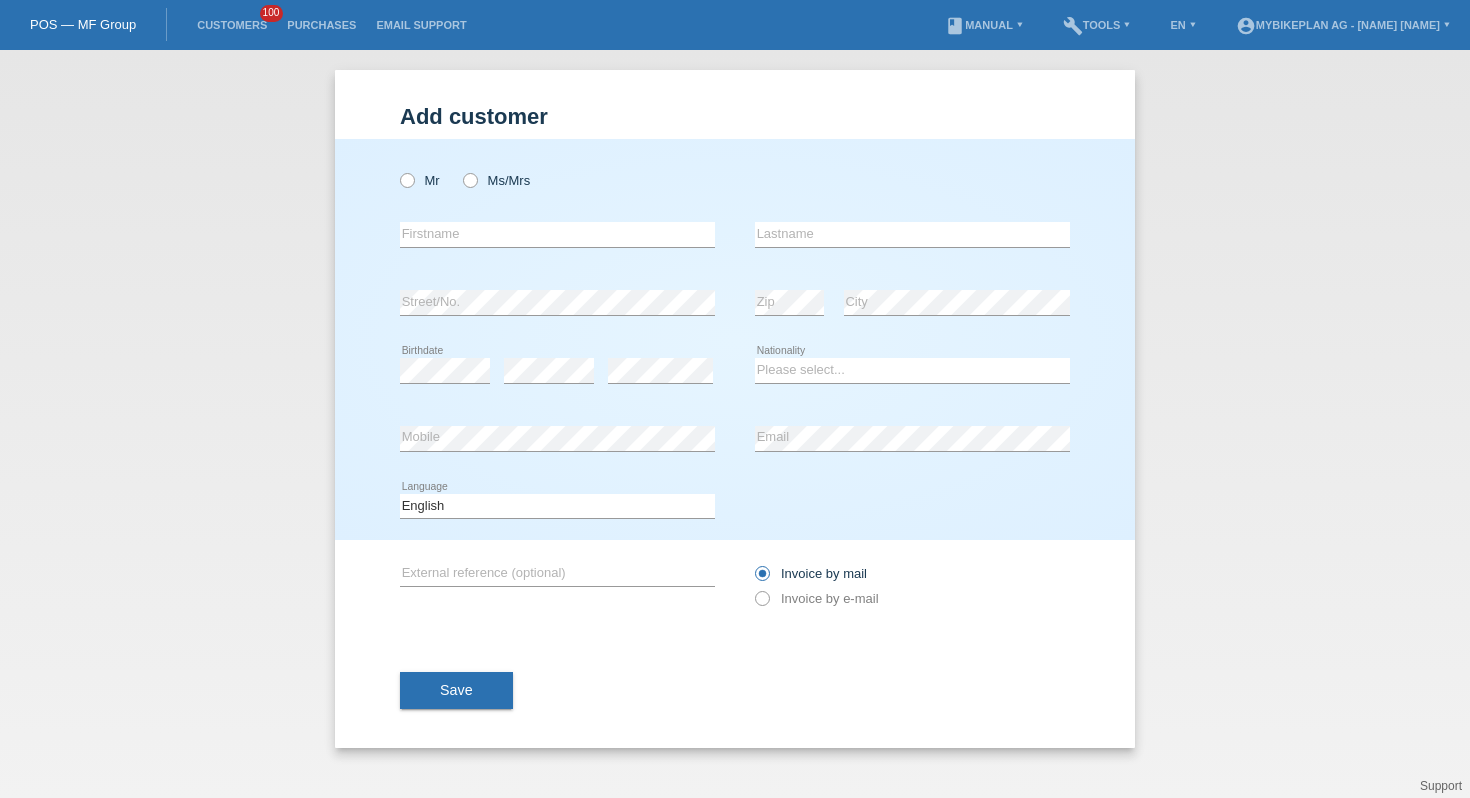 scroll, scrollTop: 0, scrollLeft: 0, axis: both 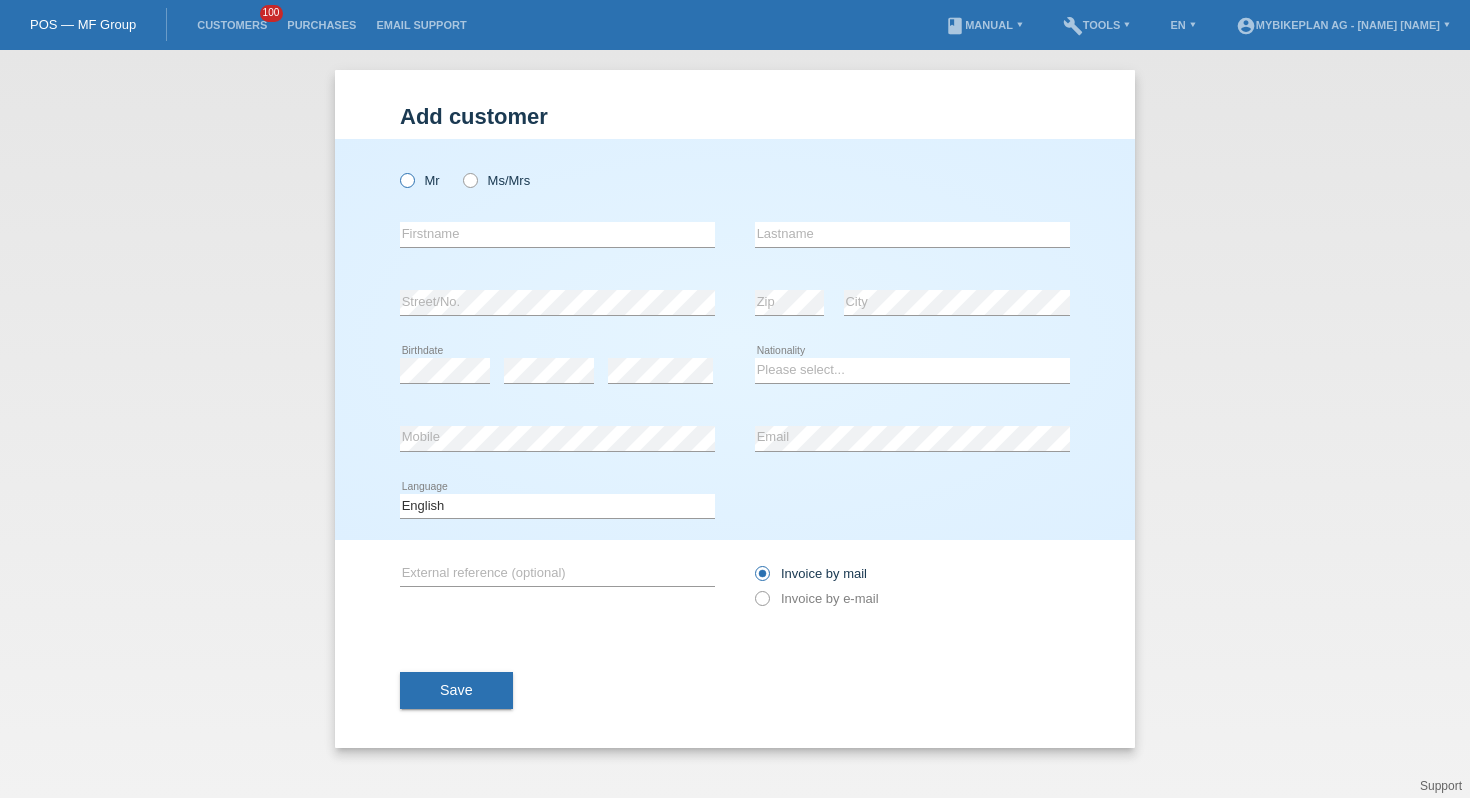 click on "Mr" at bounding box center [420, 180] 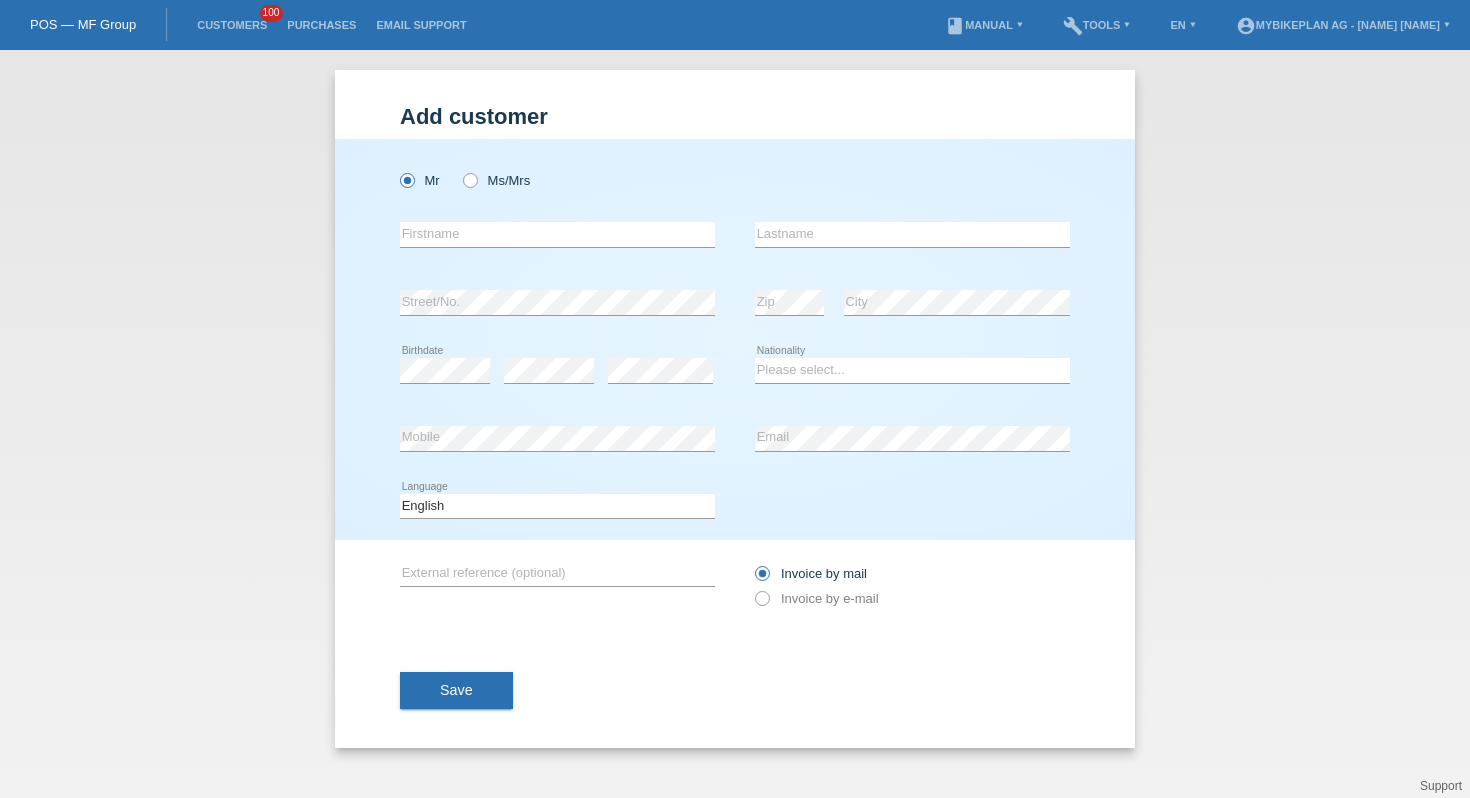 click on "error
Firstname" at bounding box center [557, 235] 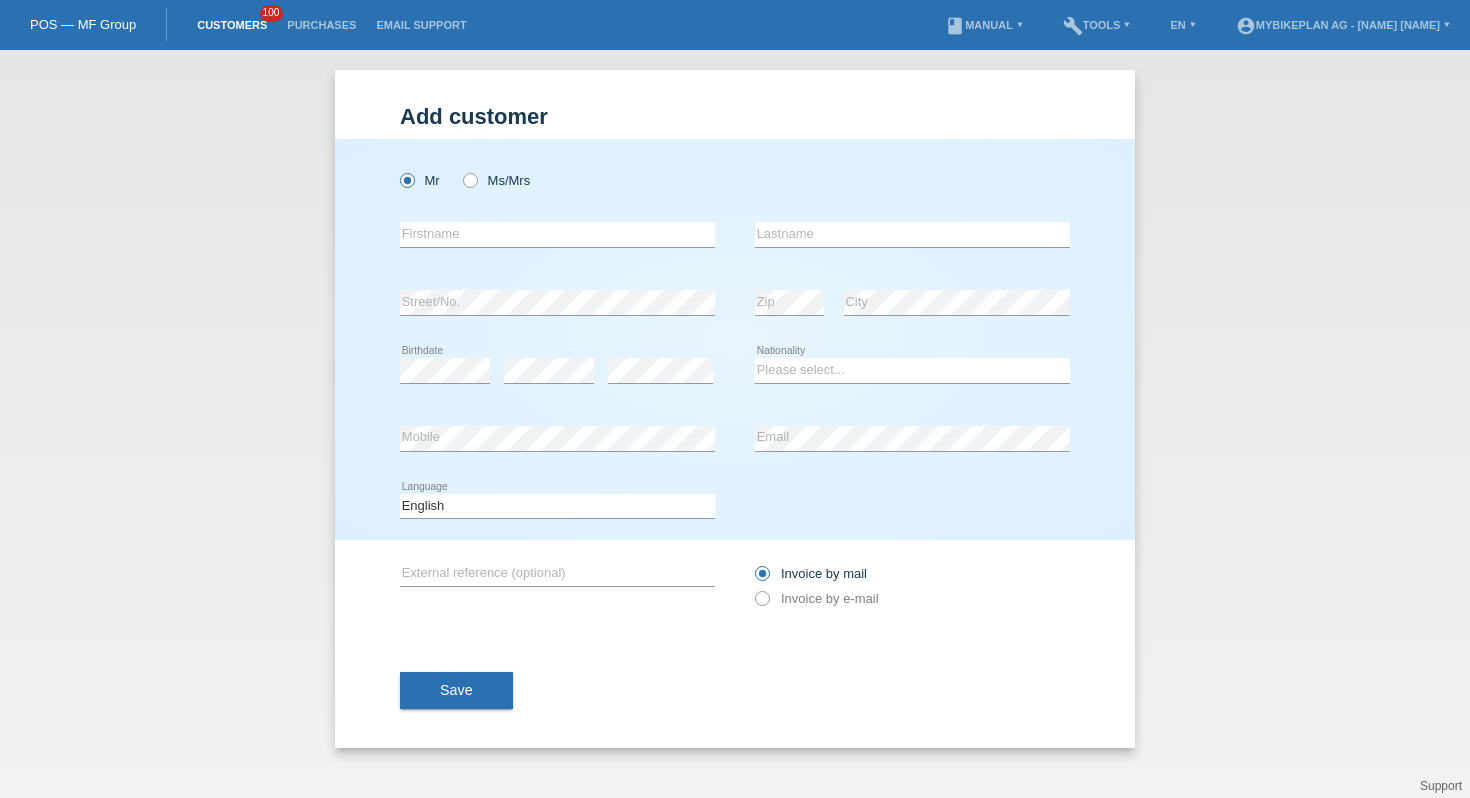 click on "Customers" at bounding box center [232, 25] 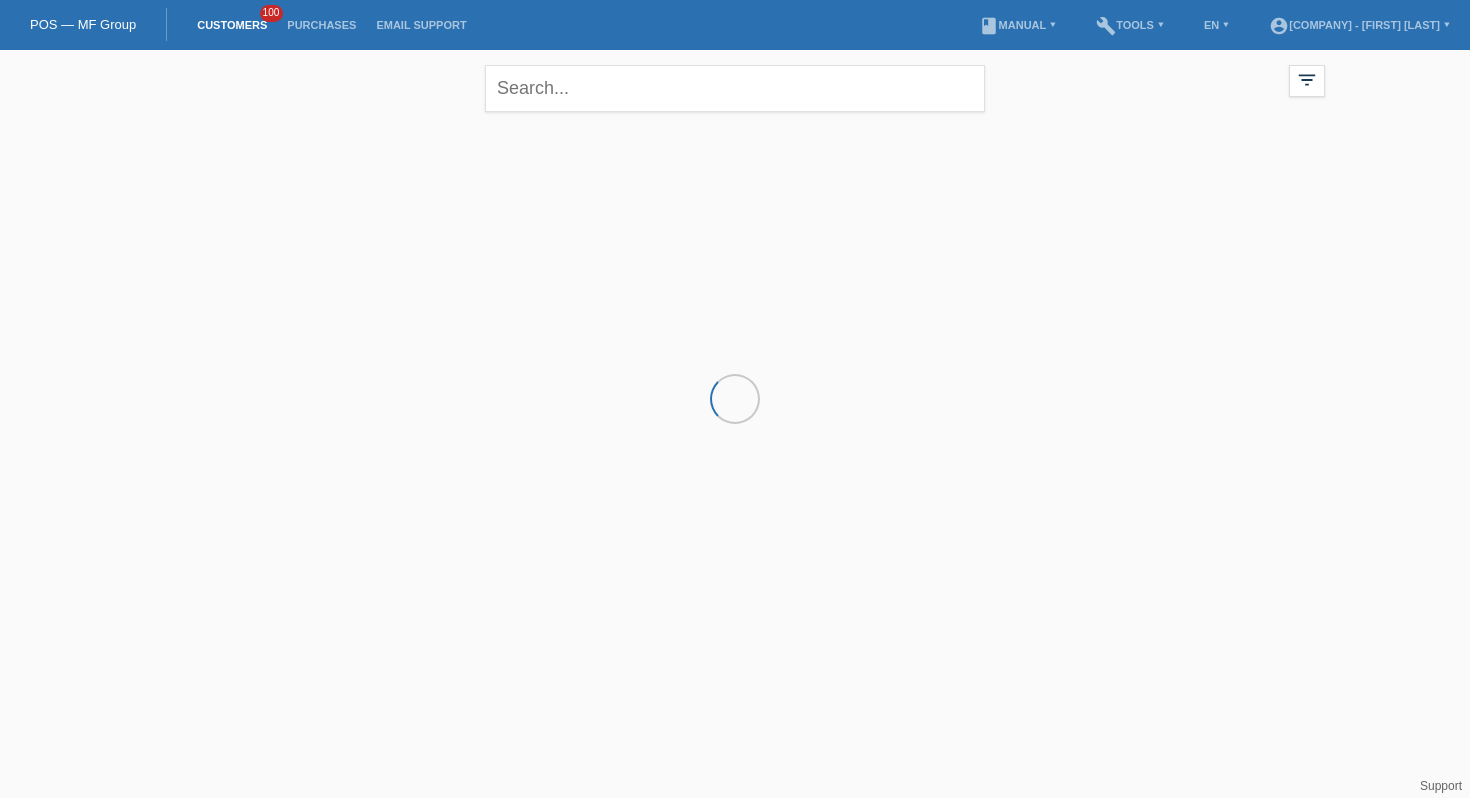 scroll, scrollTop: 0, scrollLeft: 0, axis: both 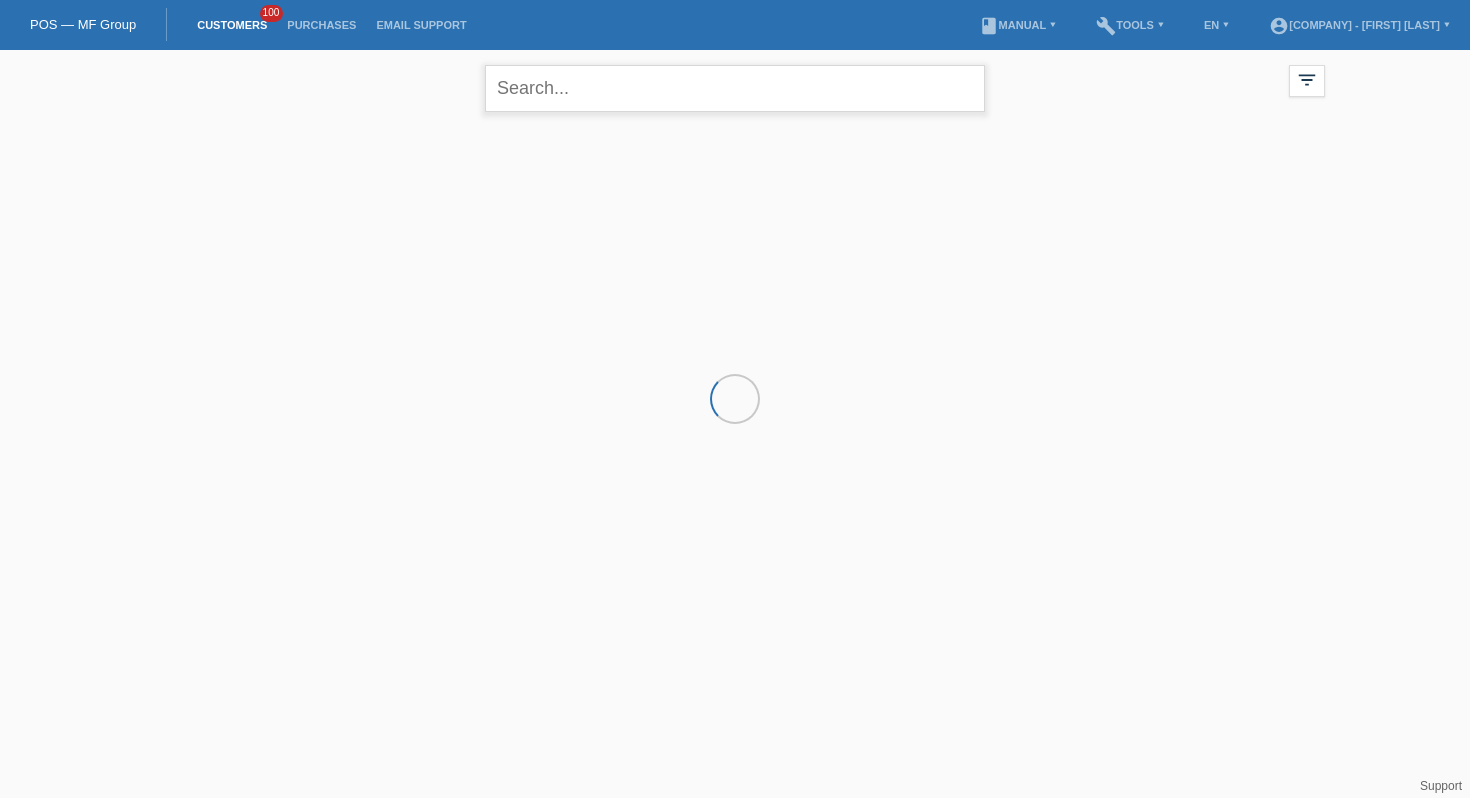 click at bounding box center (735, 88) 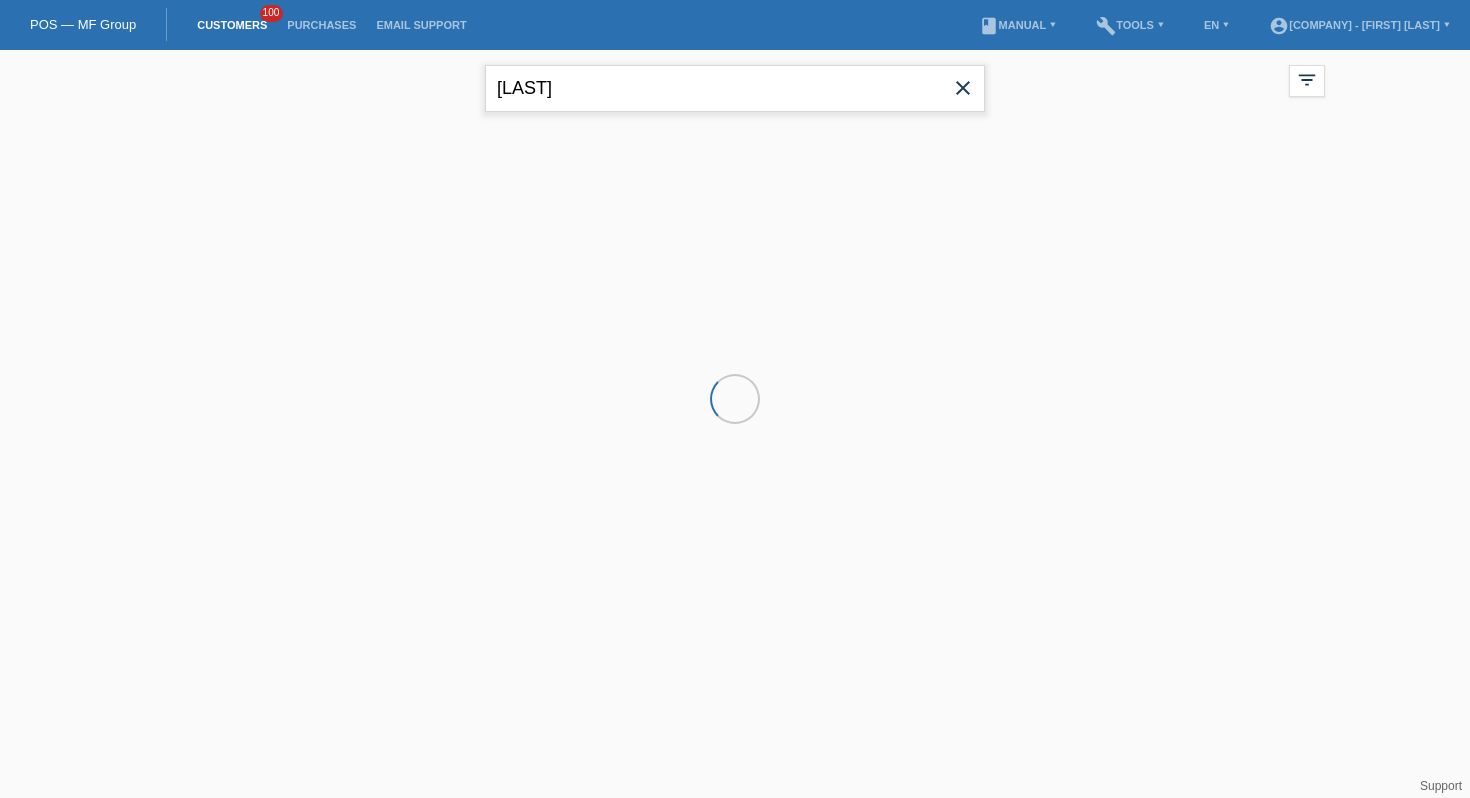 type on "Giannini" 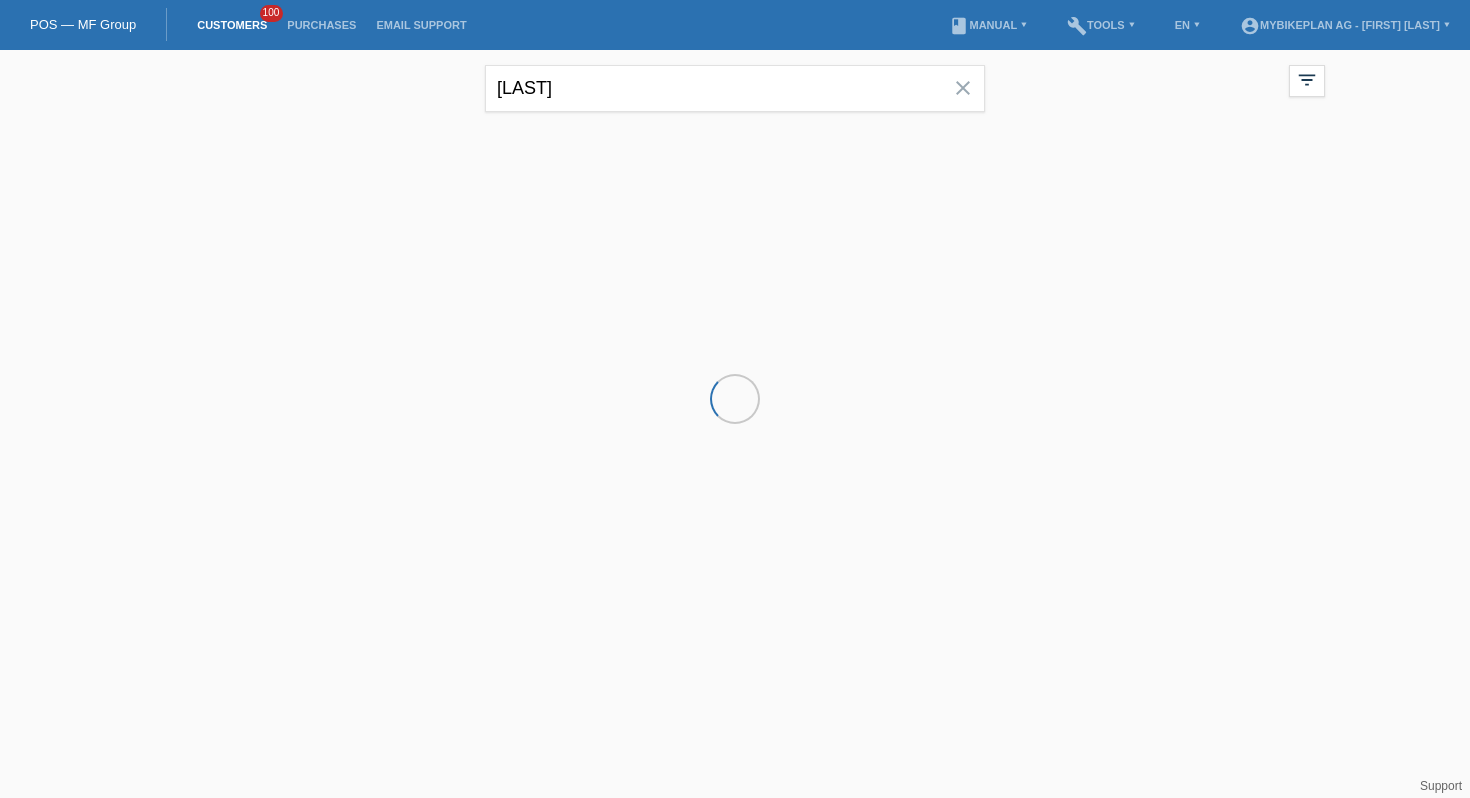 scroll, scrollTop: 0, scrollLeft: 0, axis: both 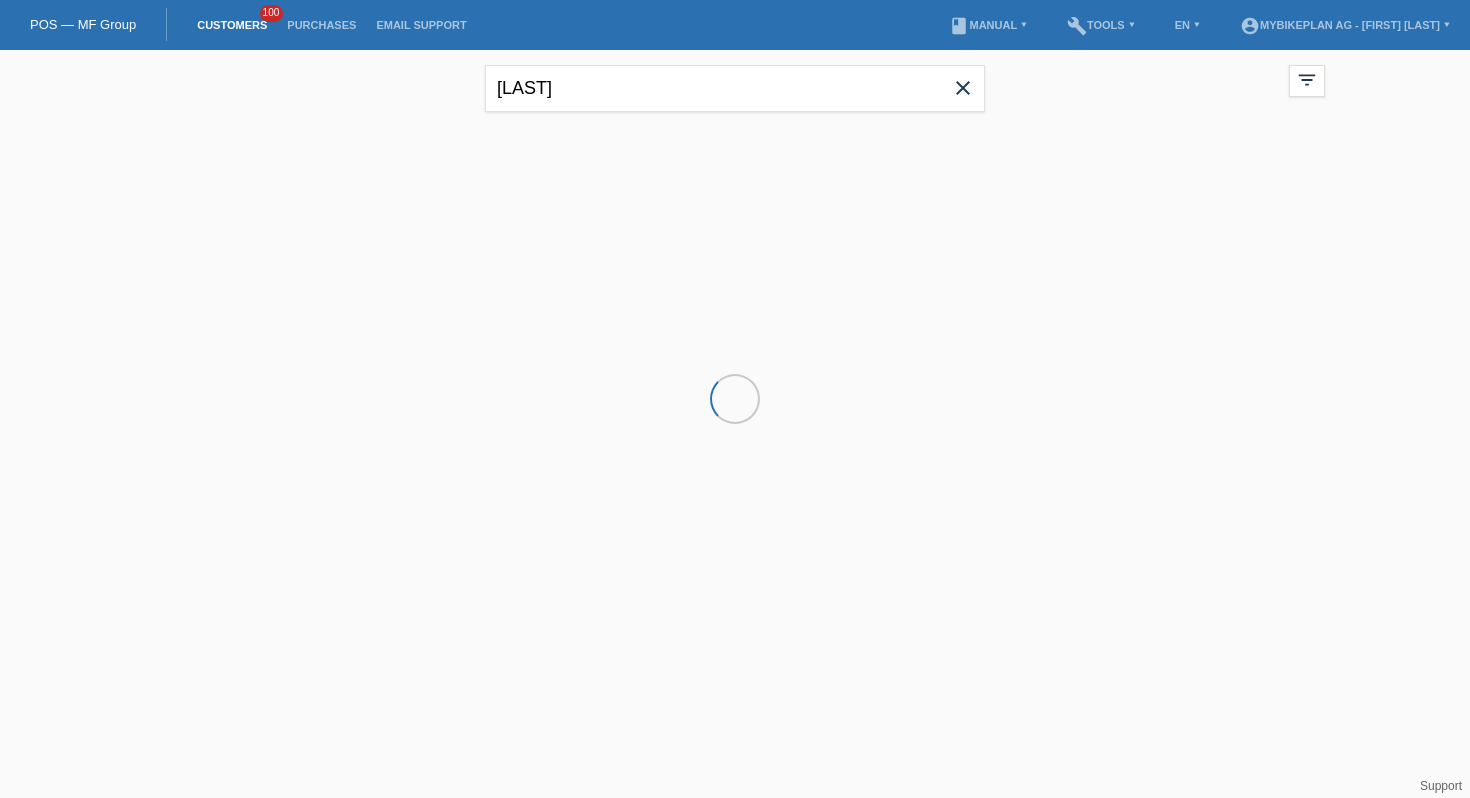 click at bounding box center [735, 222] 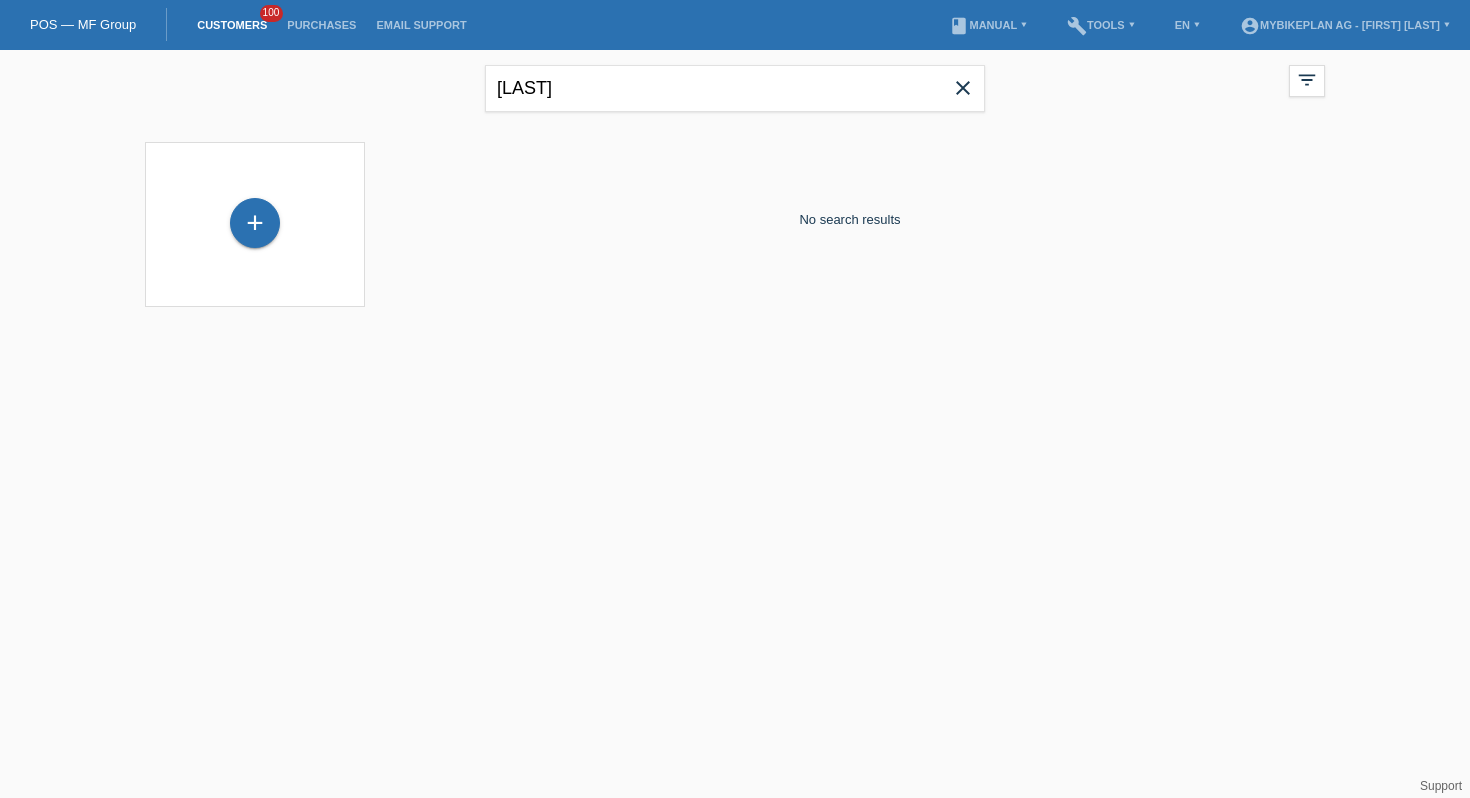 click on "+" at bounding box center [255, 223] 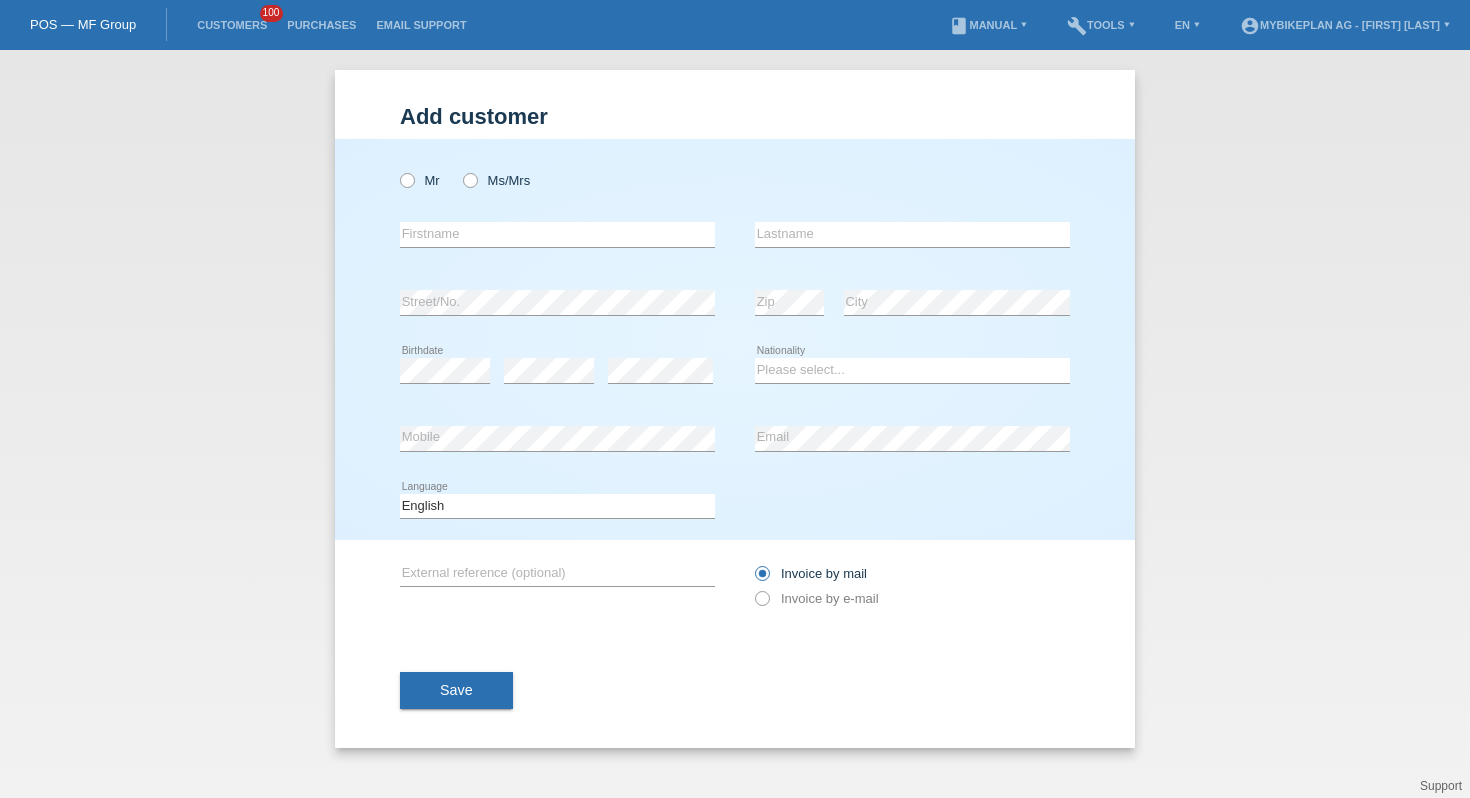 scroll, scrollTop: 0, scrollLeft: 0, axis: both 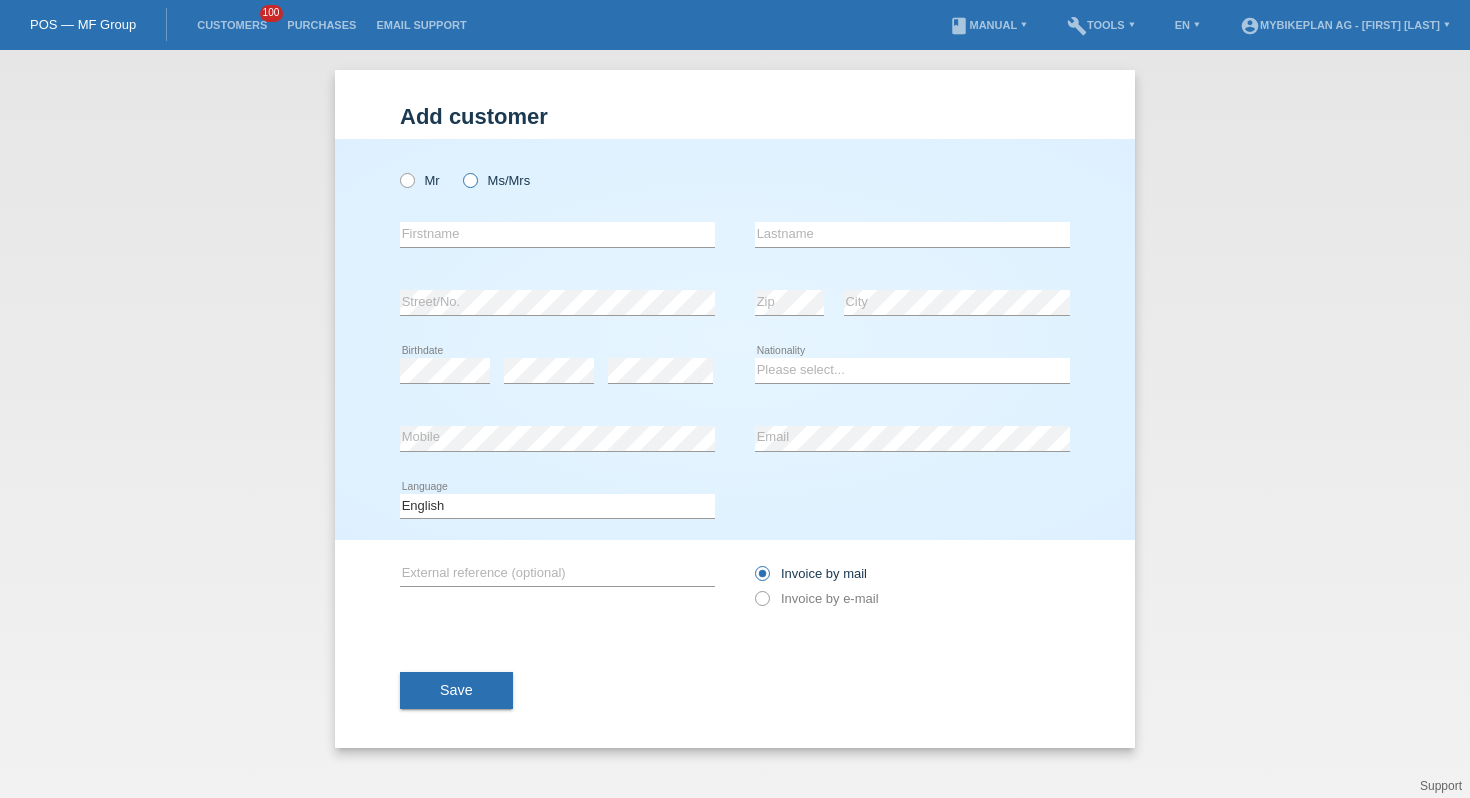 click at bounding box center [460, 170] 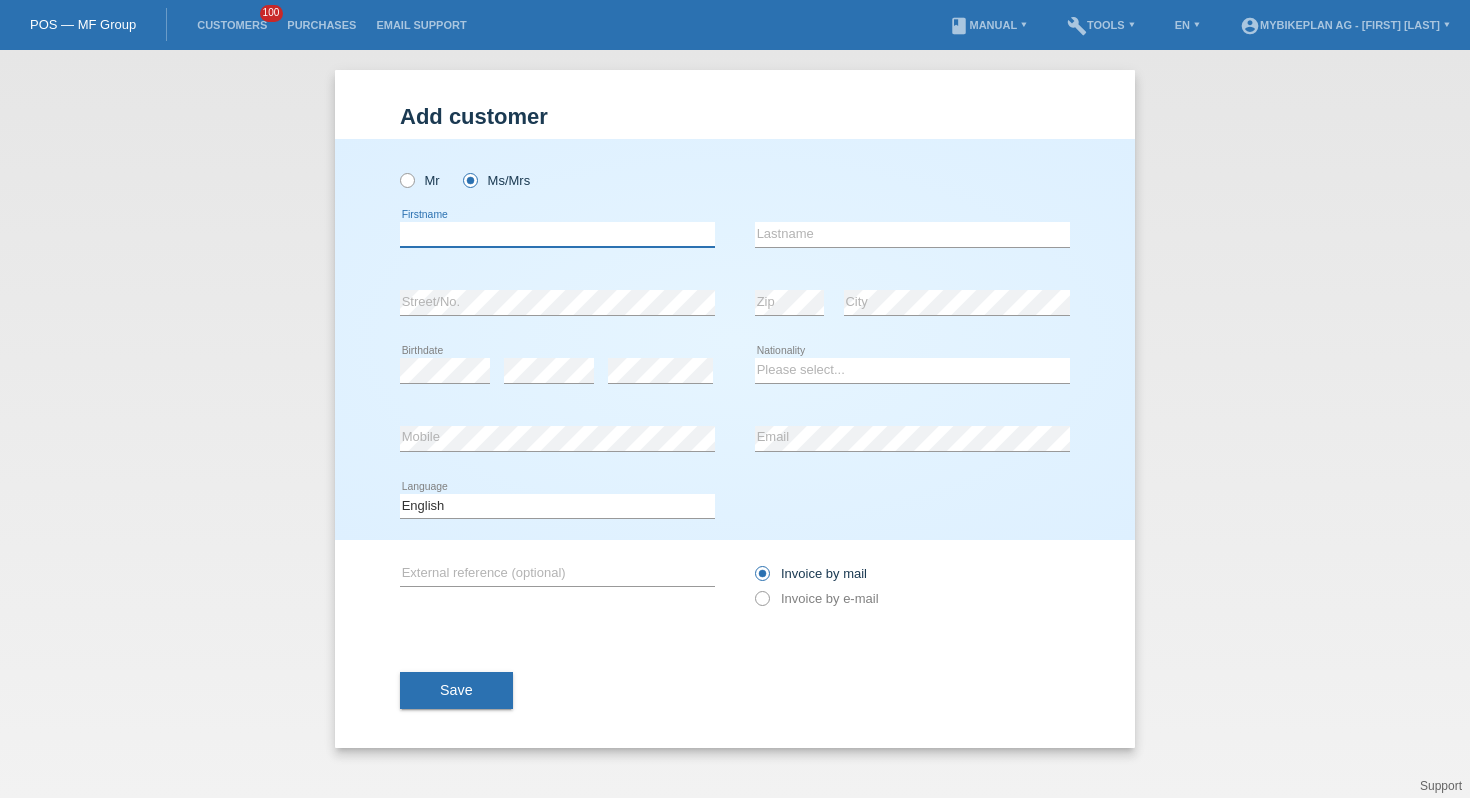 click at bounding box center (557, 234) 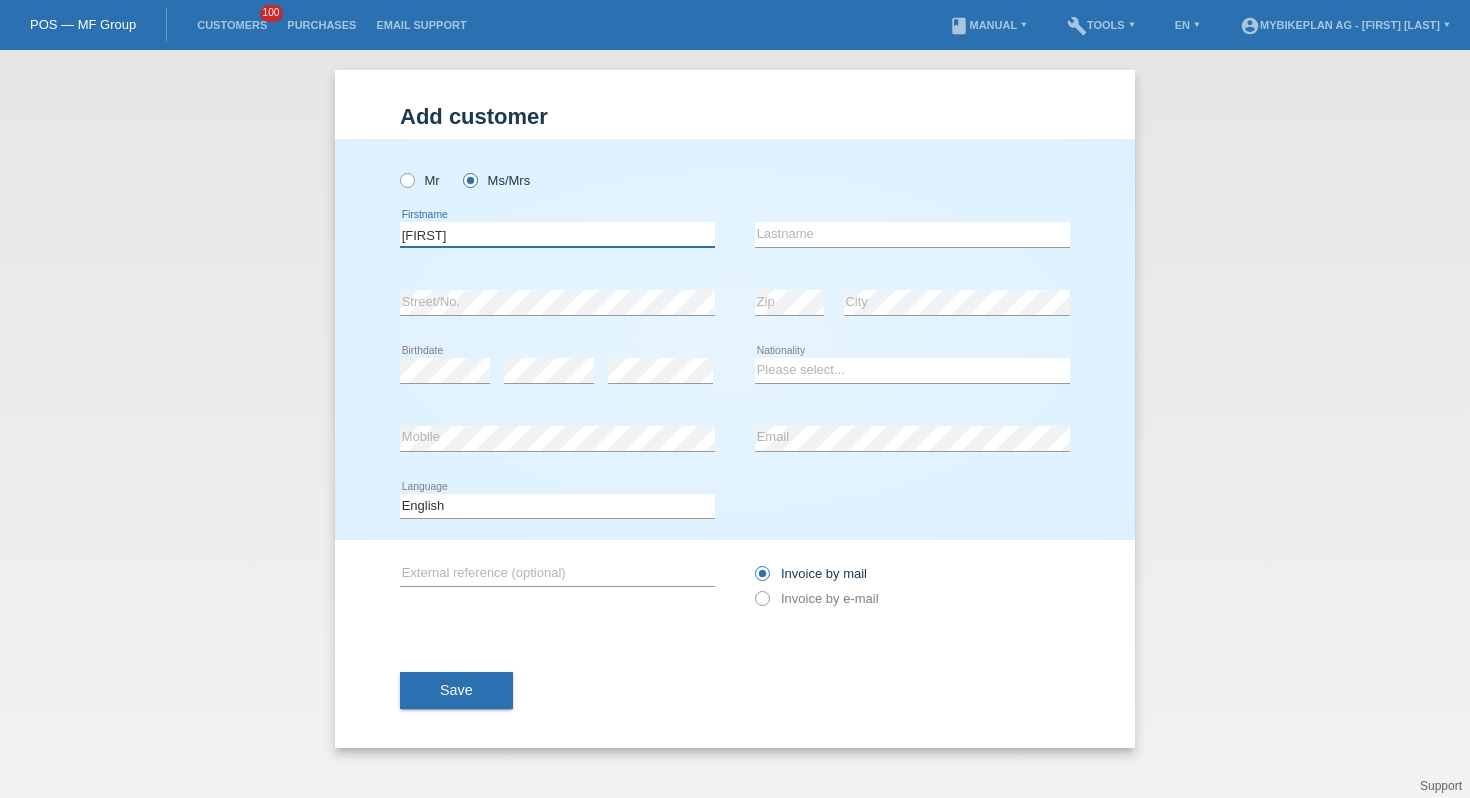type on "[FIRST]" 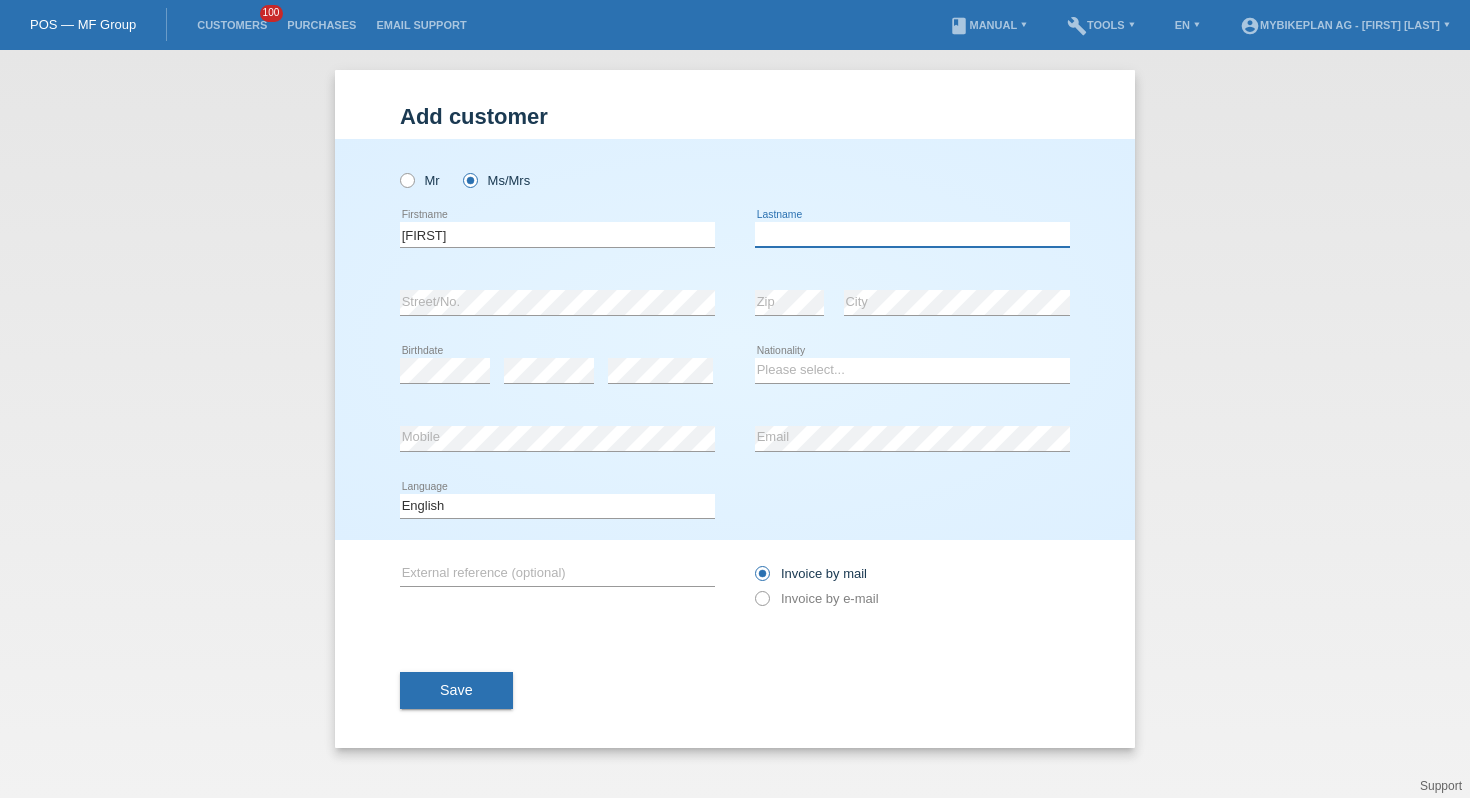 paste on "[LAST]" 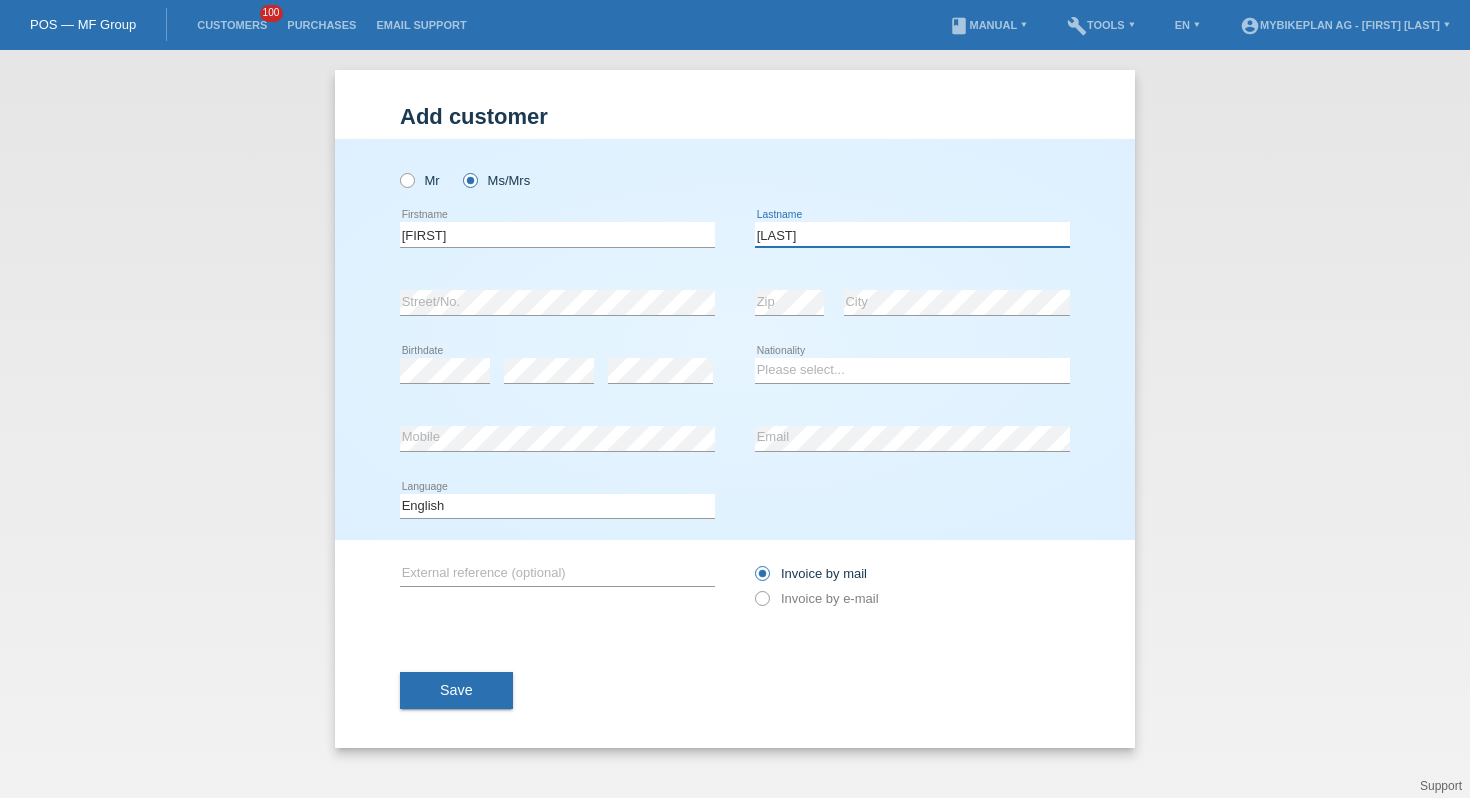 type on "Giannini" 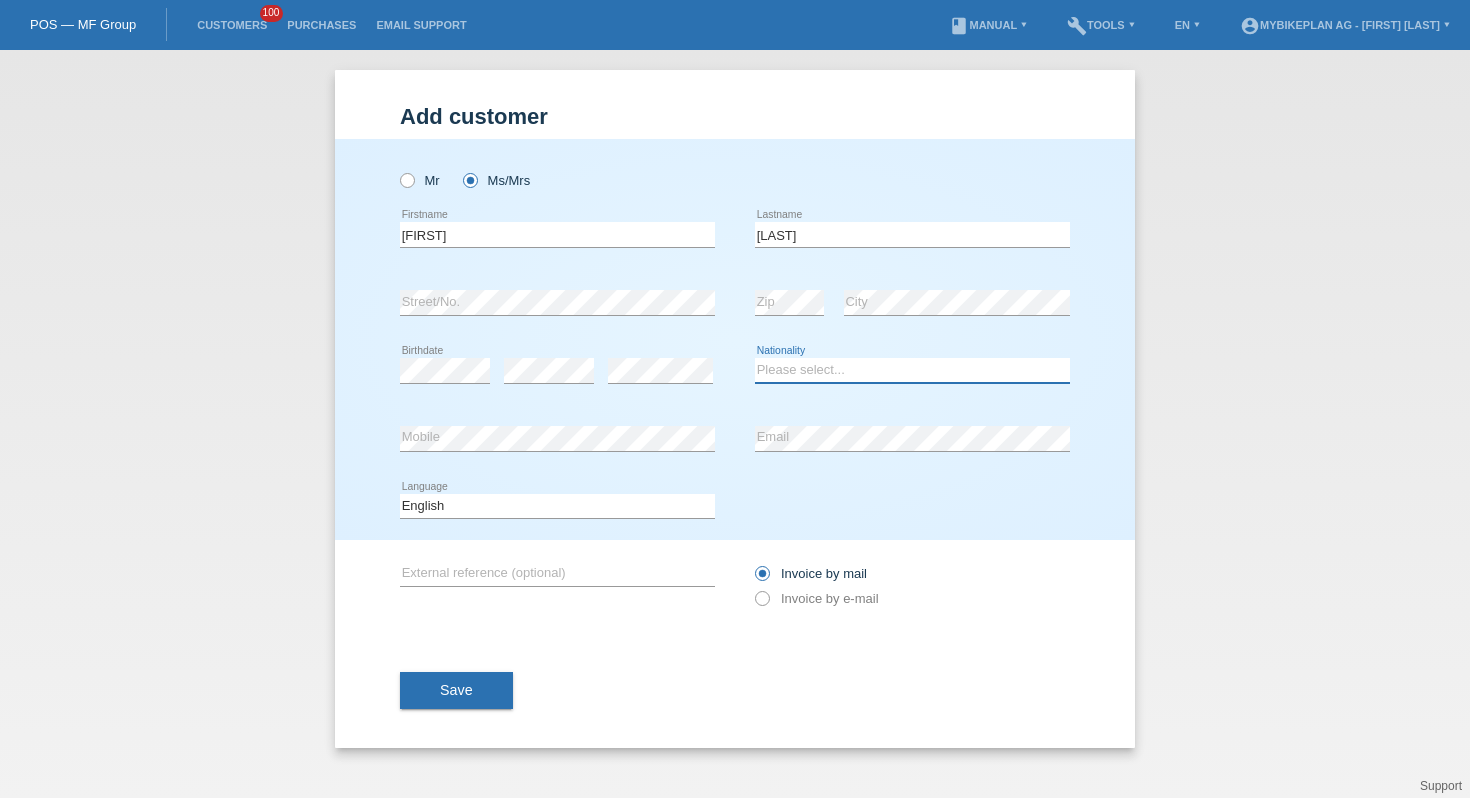 select on "CH" 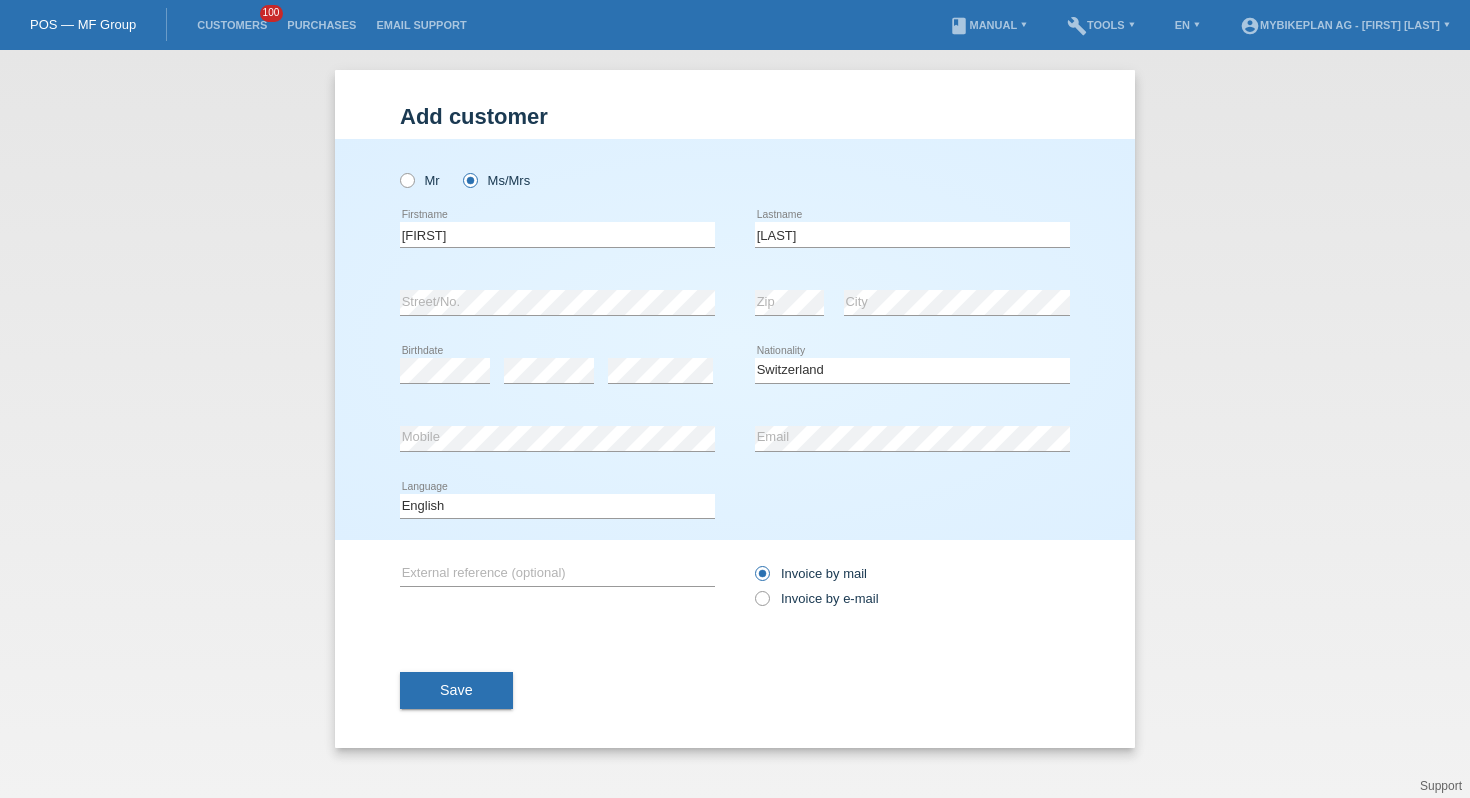 click at bounding box center (557, 518) 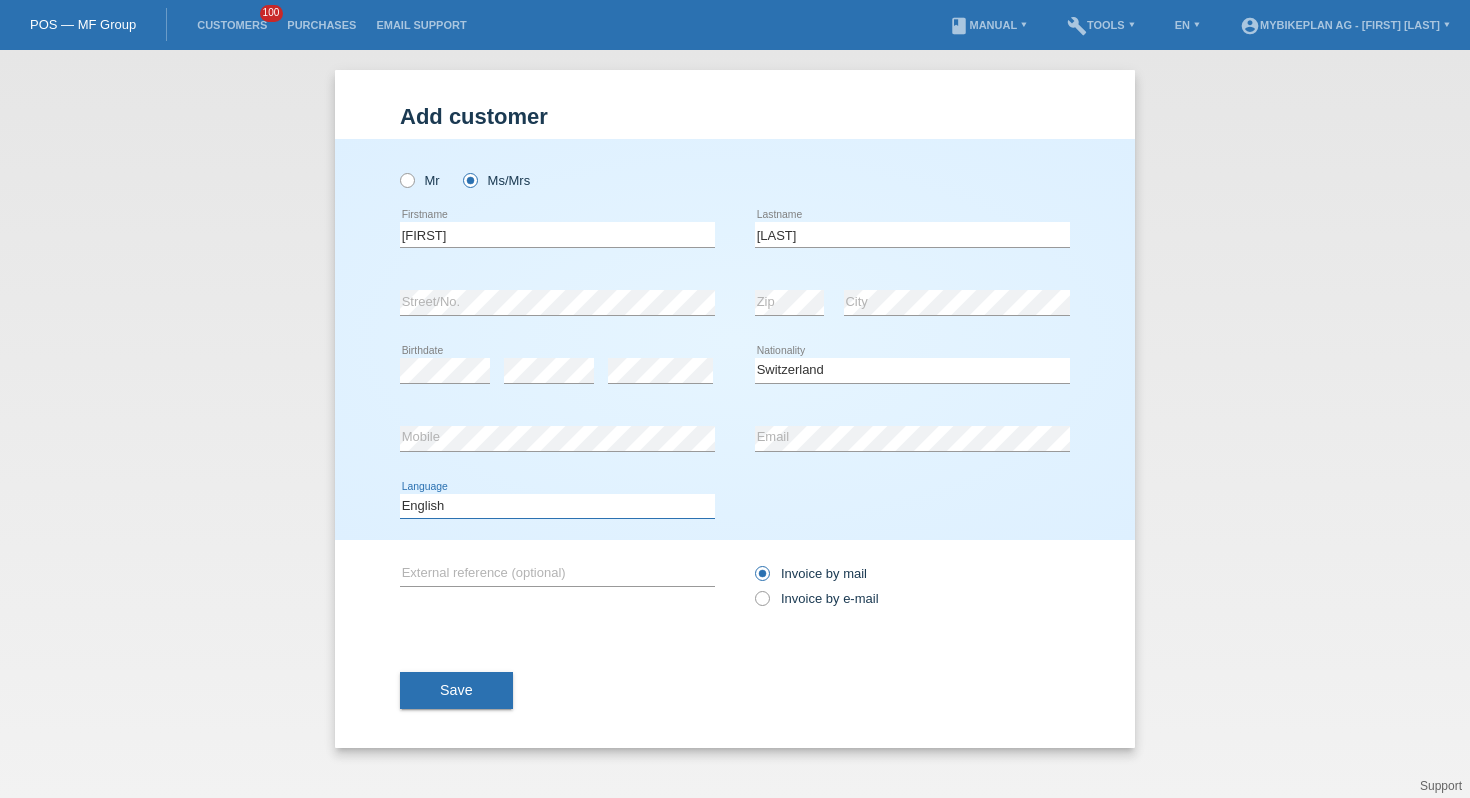 click on "Deutsch
Français
Italiano
English" at bounding box center (557, 506) 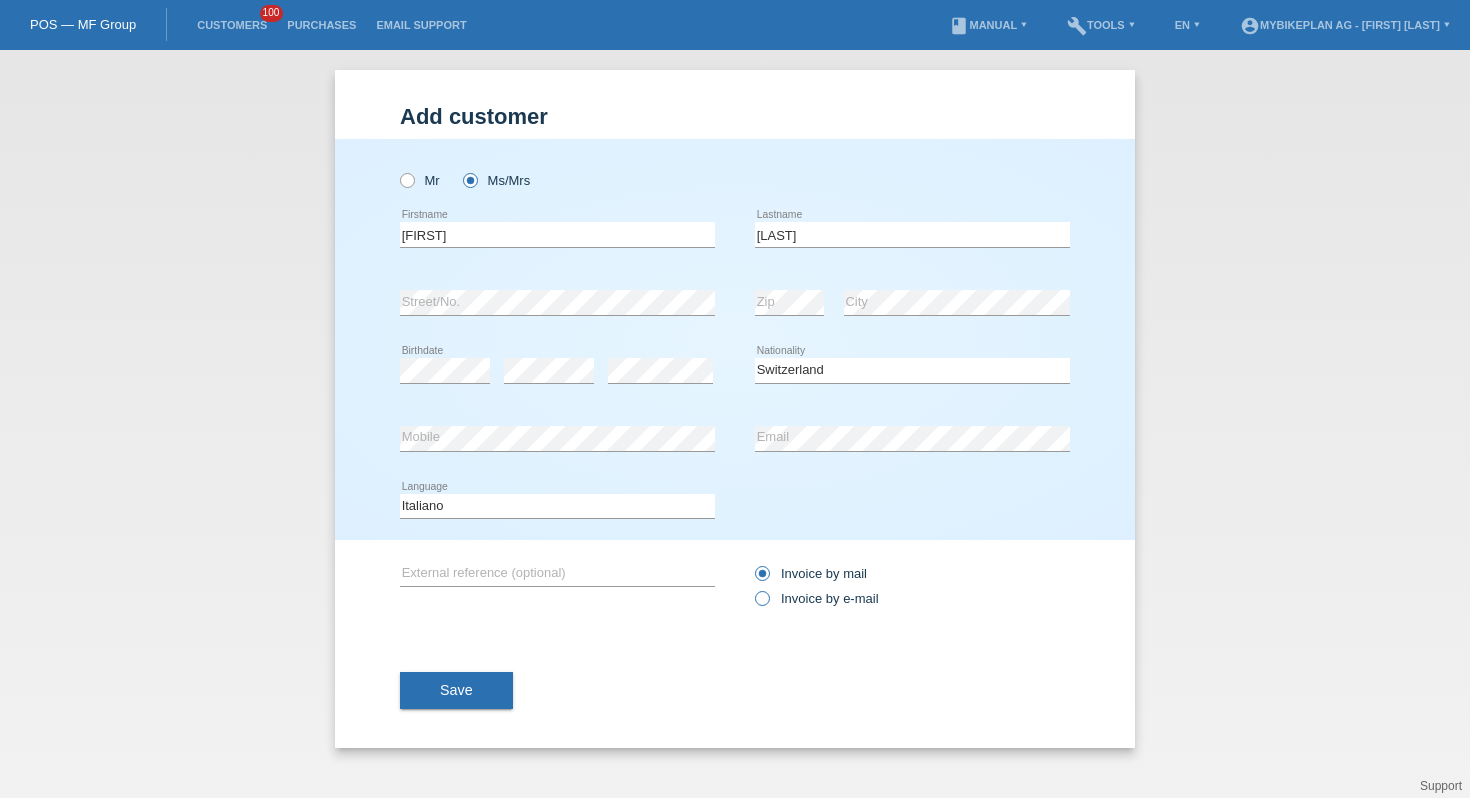 click at bounding box center (752, 588) 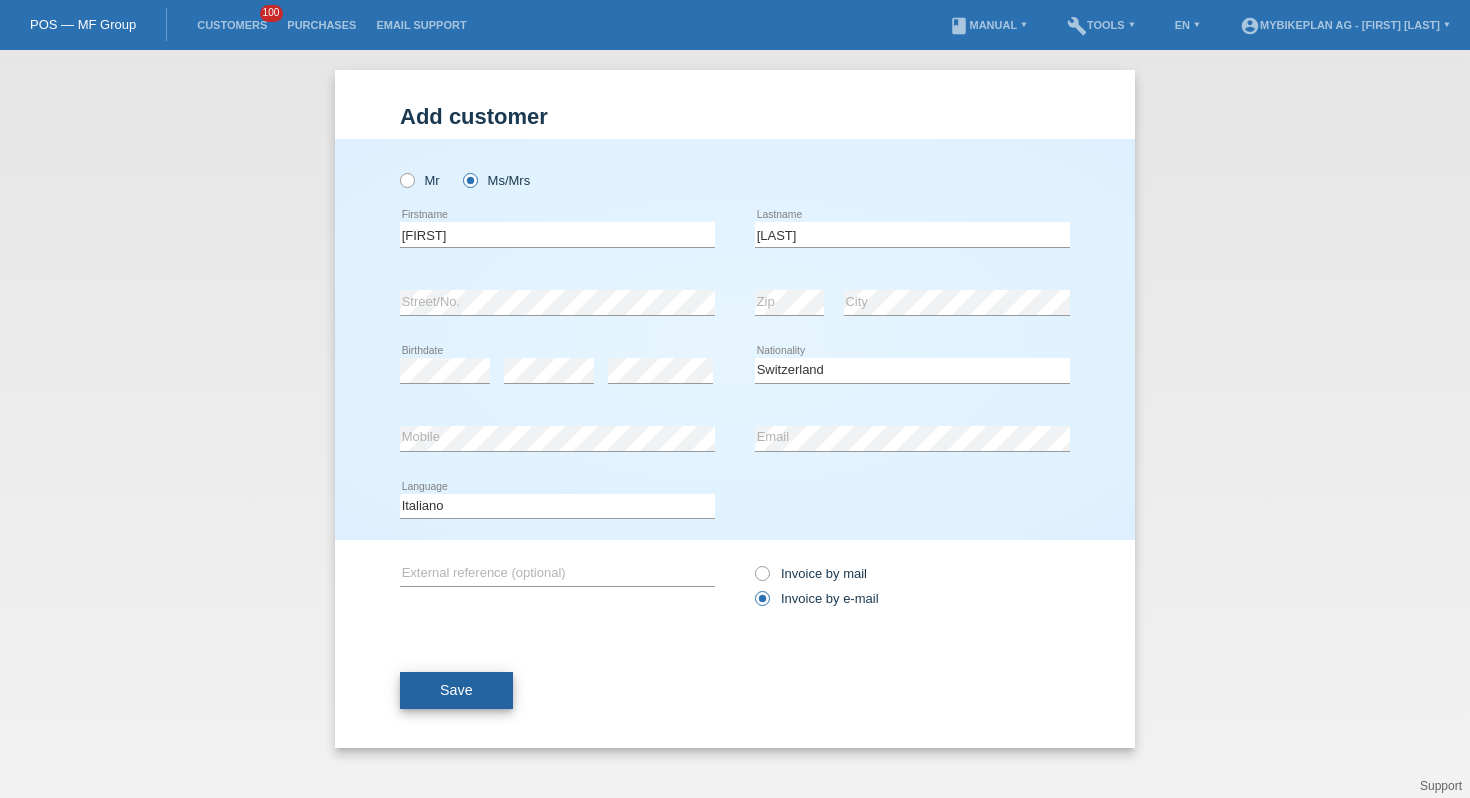click on "Save" at bounding box center [456, 691] 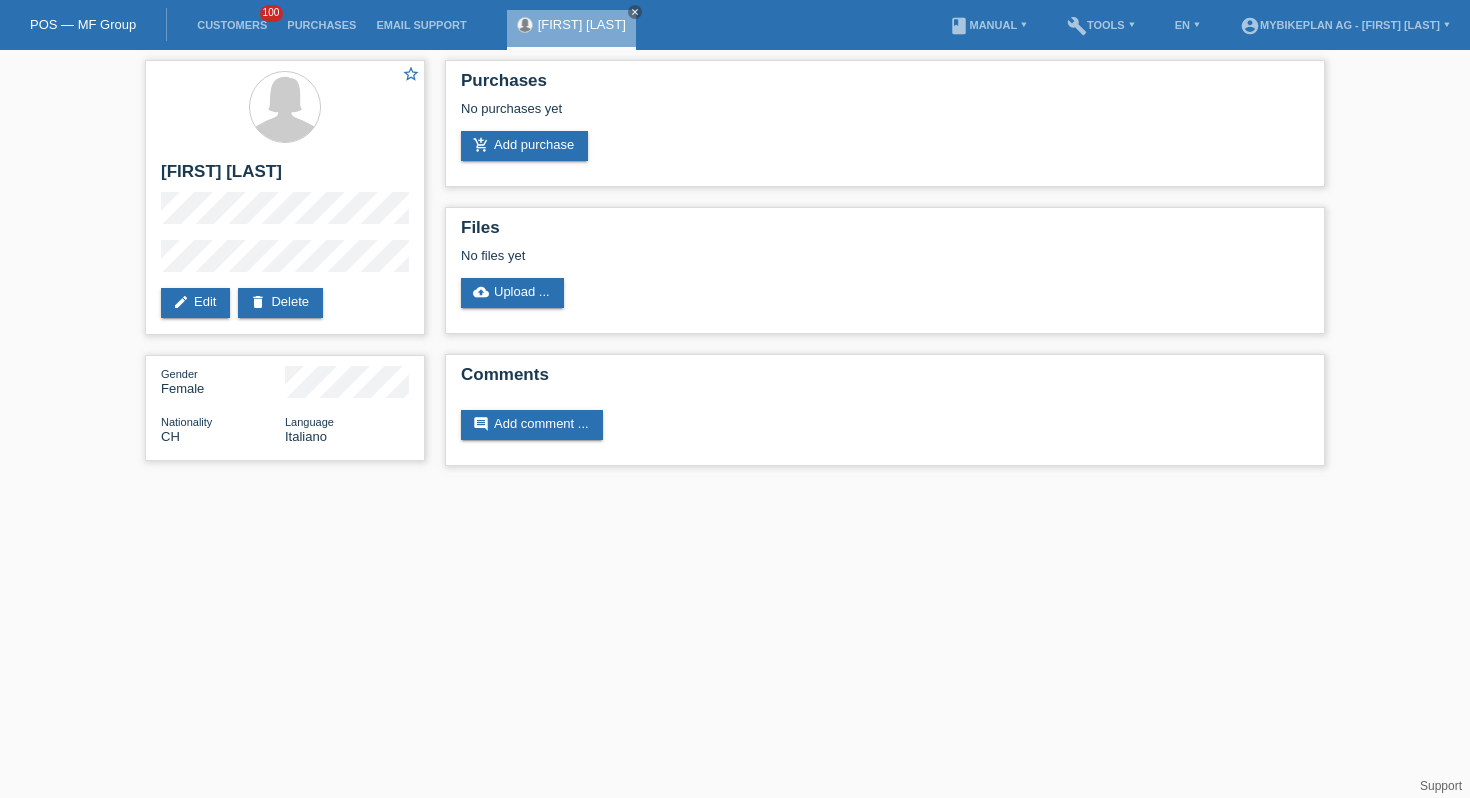 scroll, scrollTop: 0, scrollLeft: 0, axis: both 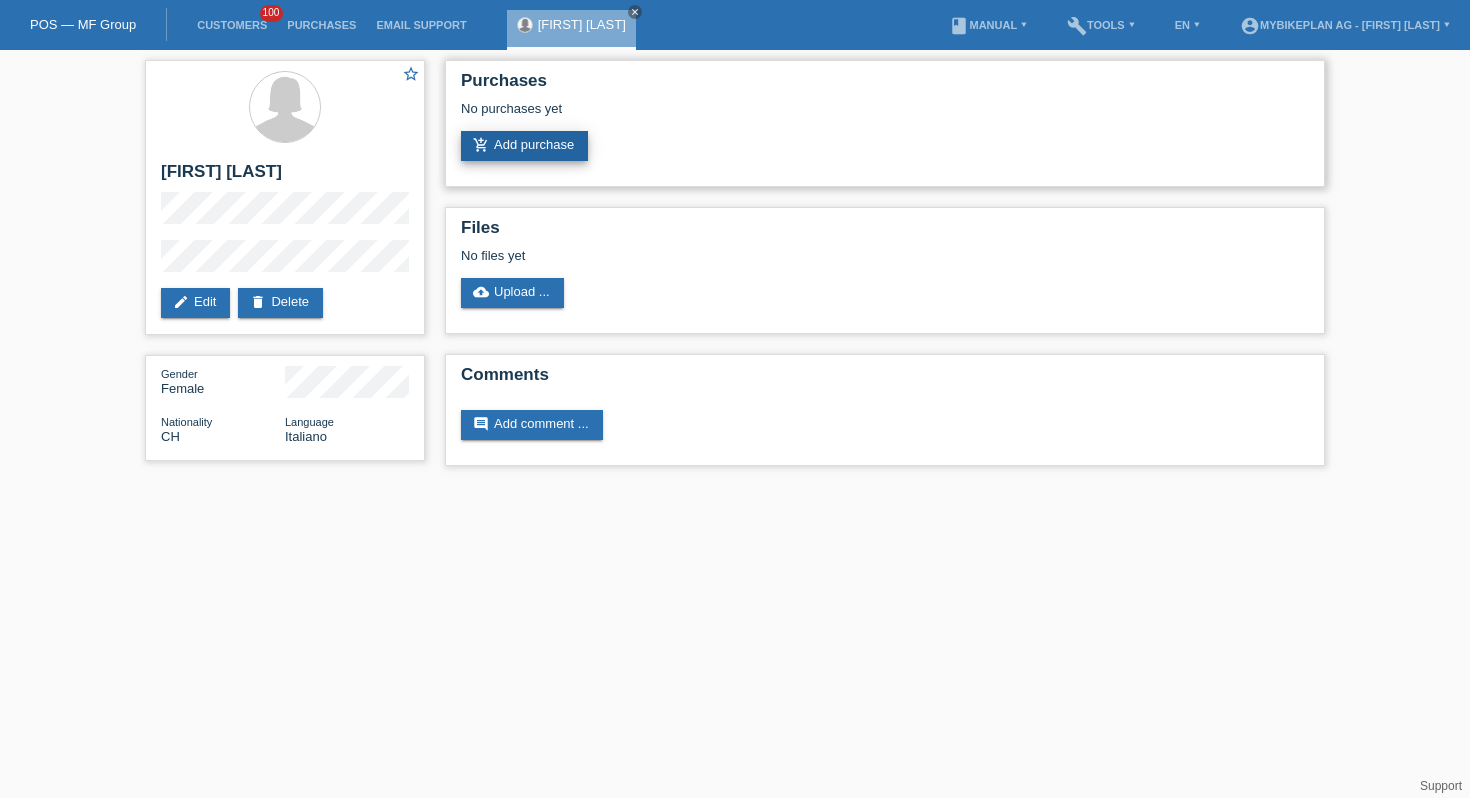 click on "add_shopping_cart  Add purchase" at bounding box center [524, 146] 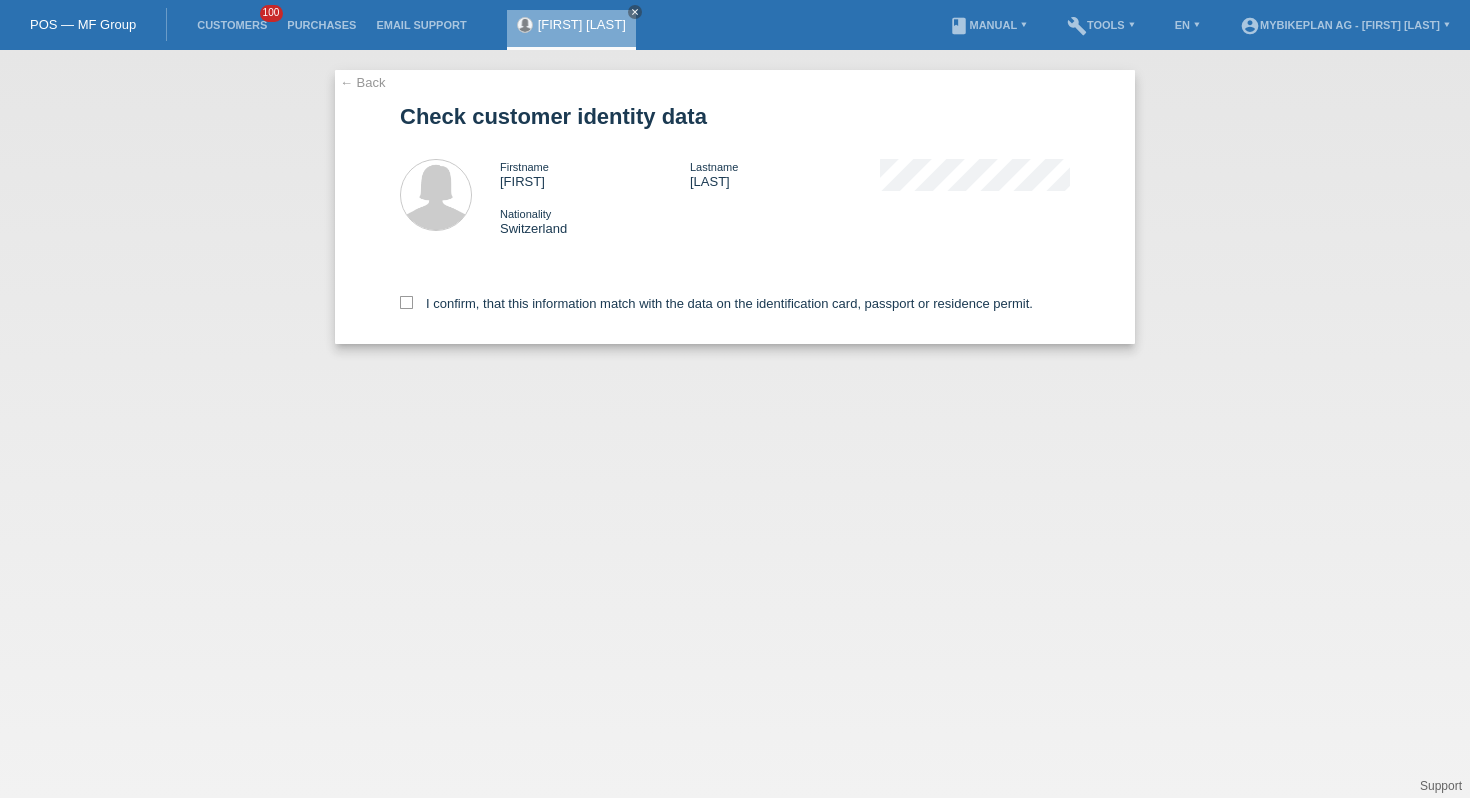 scroll, scrollTop: 0, scrollLeft: 0, axis: both 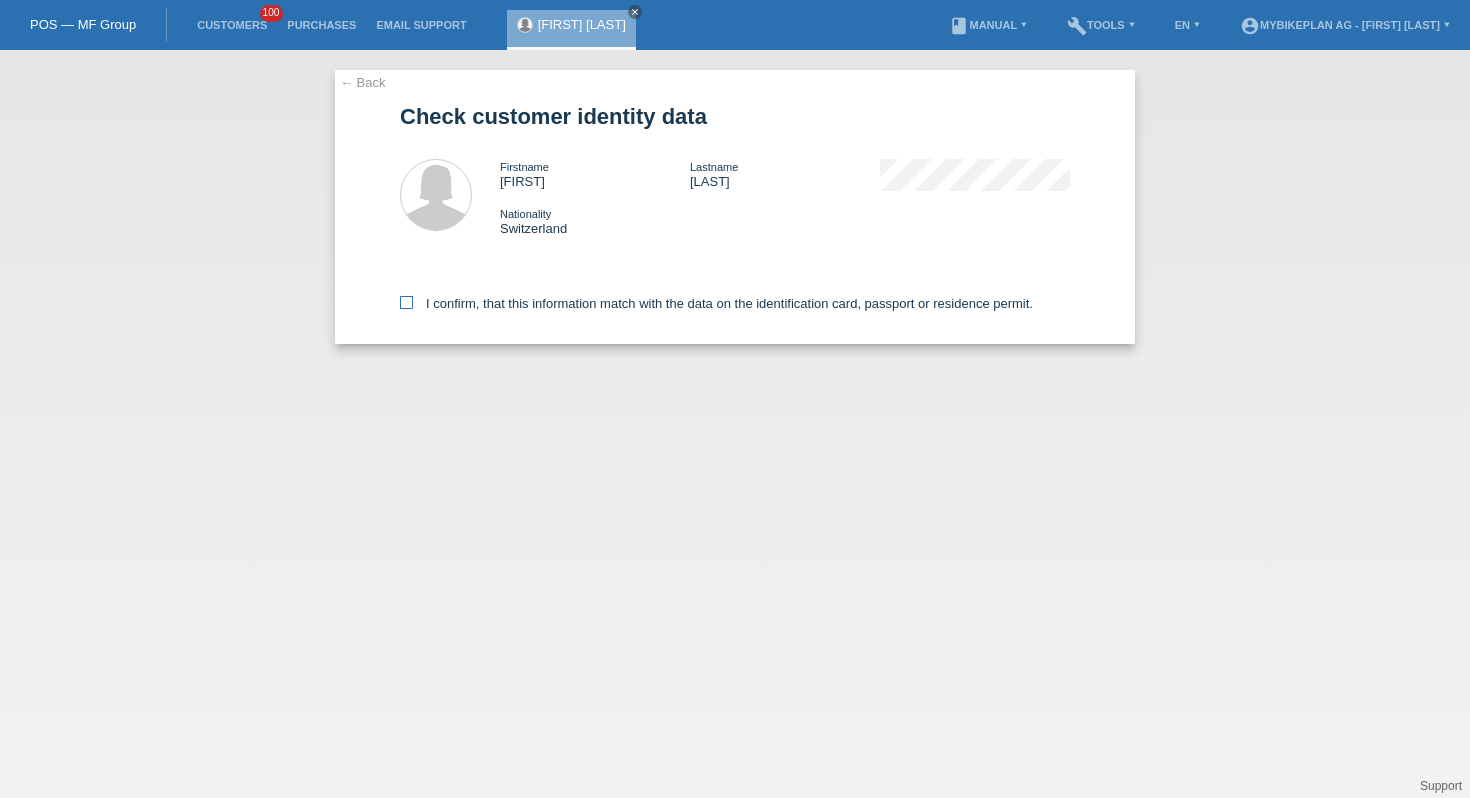 click on "I confirm, that this information match with the data on the identification card, passport or residence permit." at bounding box center [716, 303] 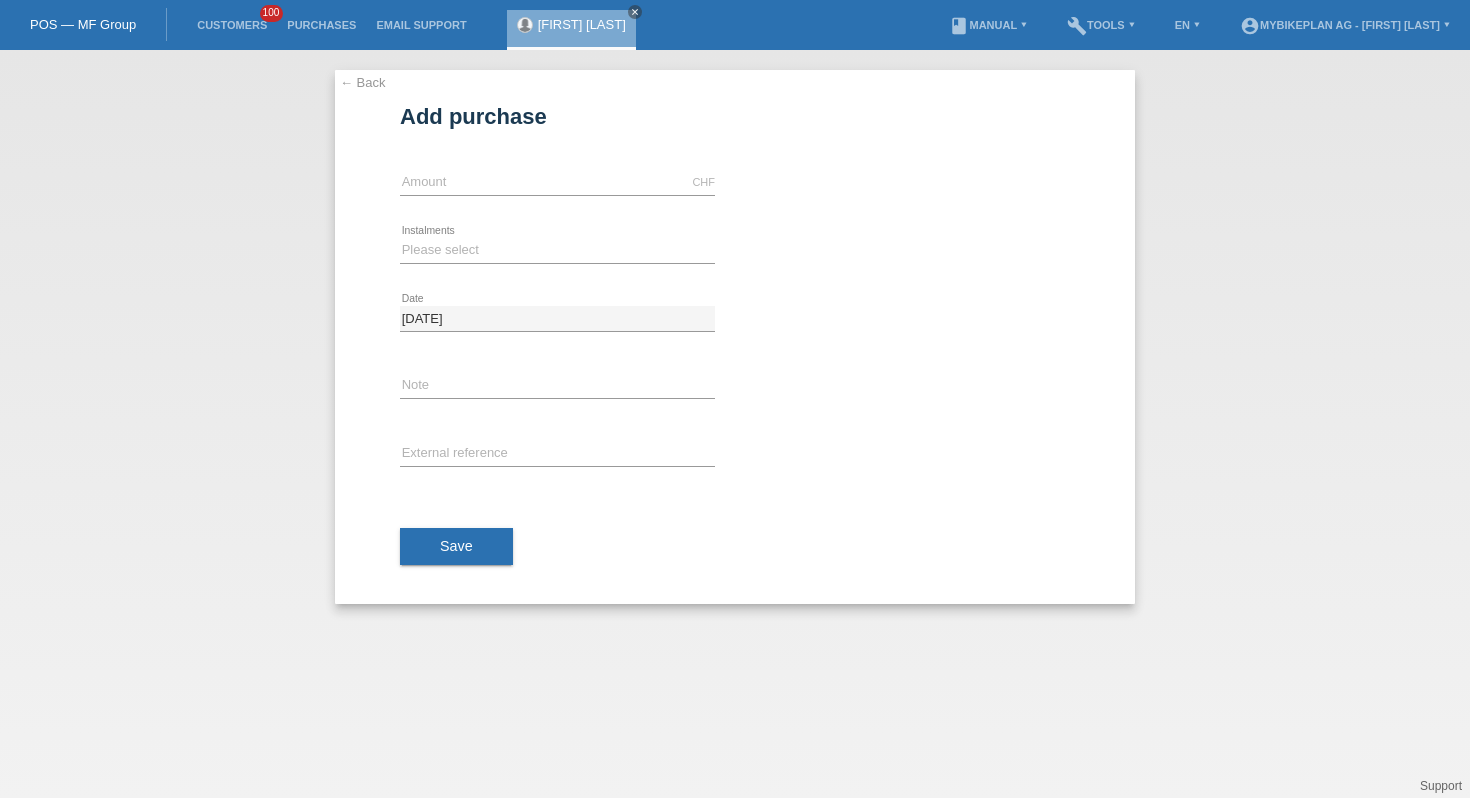 scroll, scrollTop: 0, scrollLeft: 0, axis: both 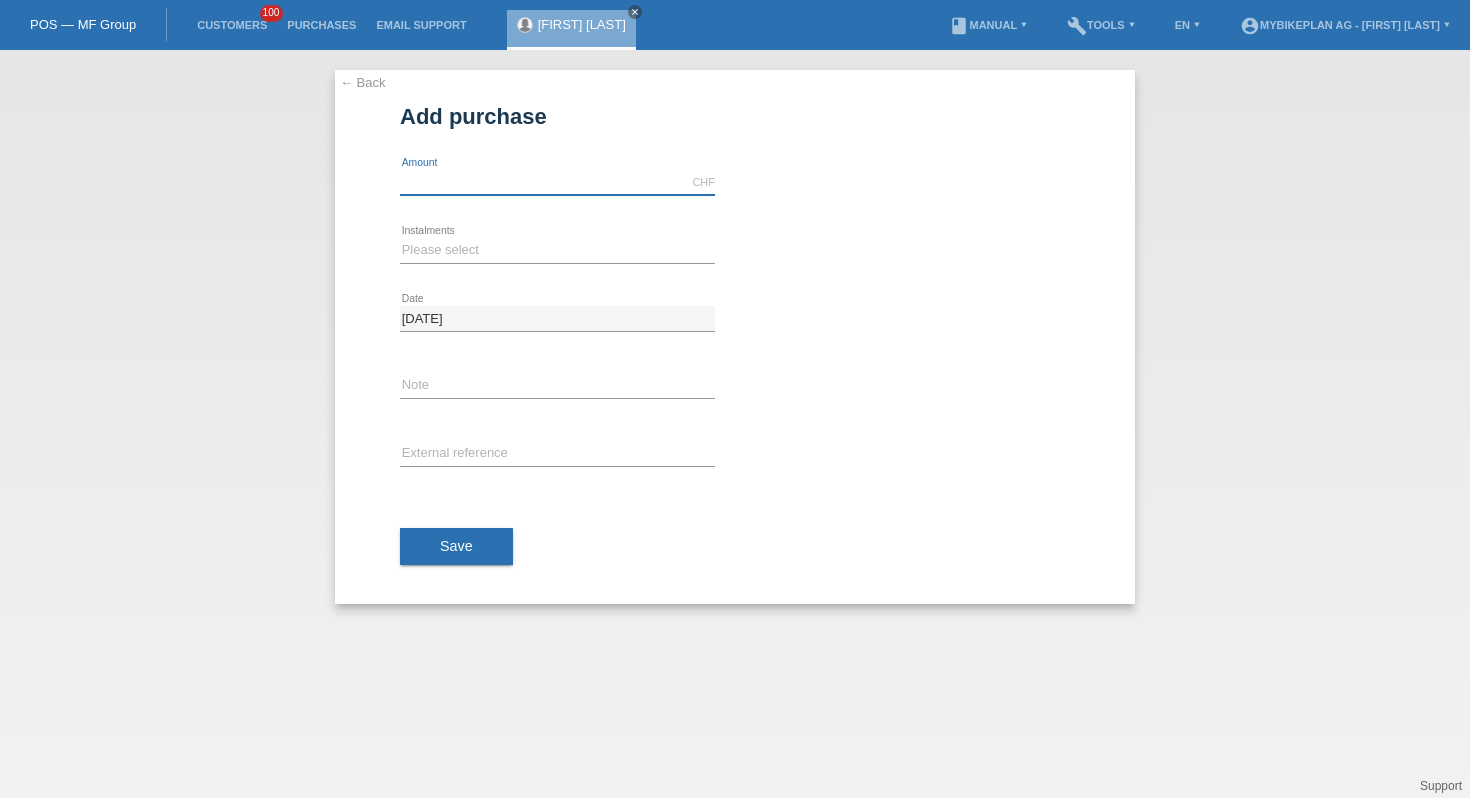 click at bounding box center (557, 182) 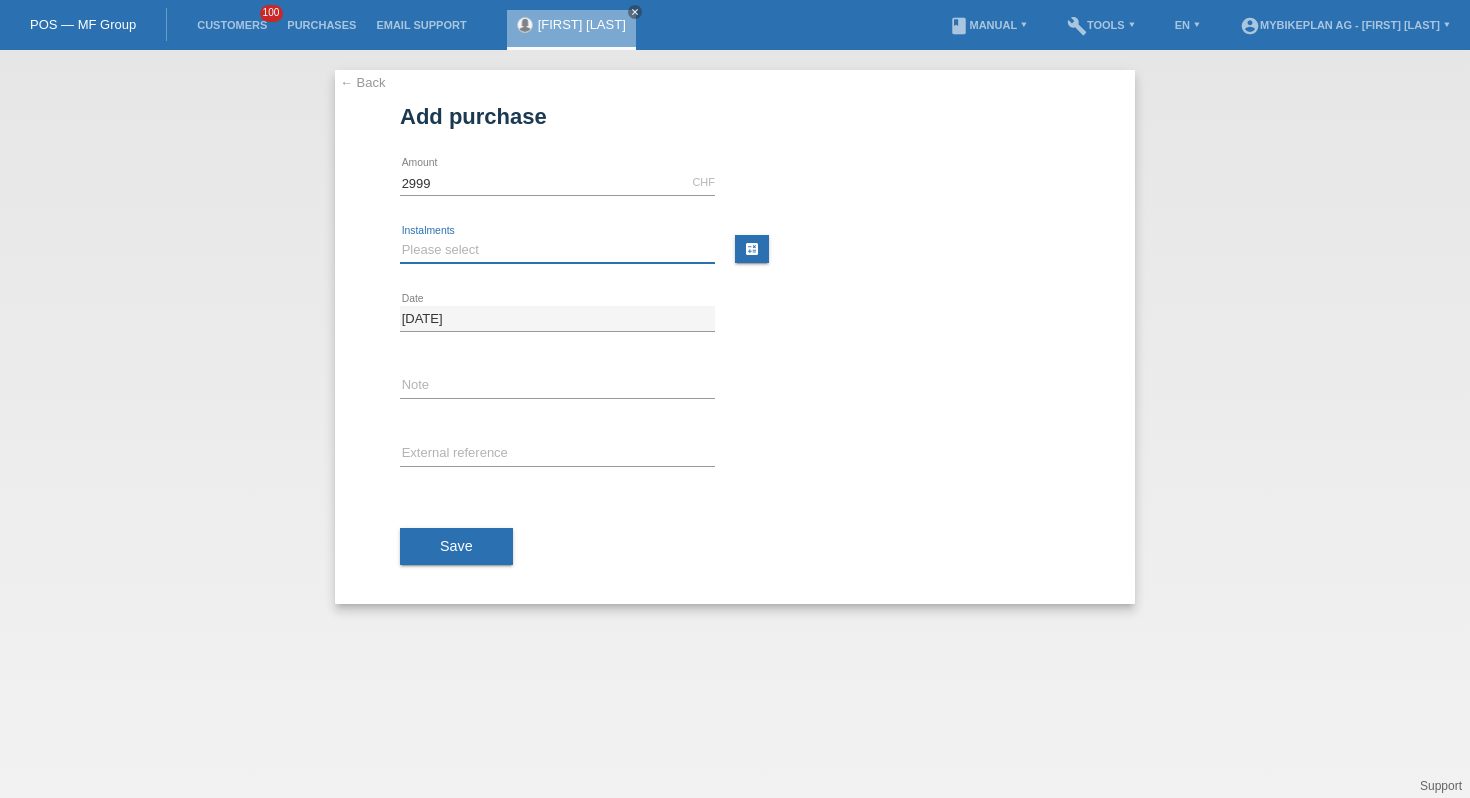 type on "2999.00" 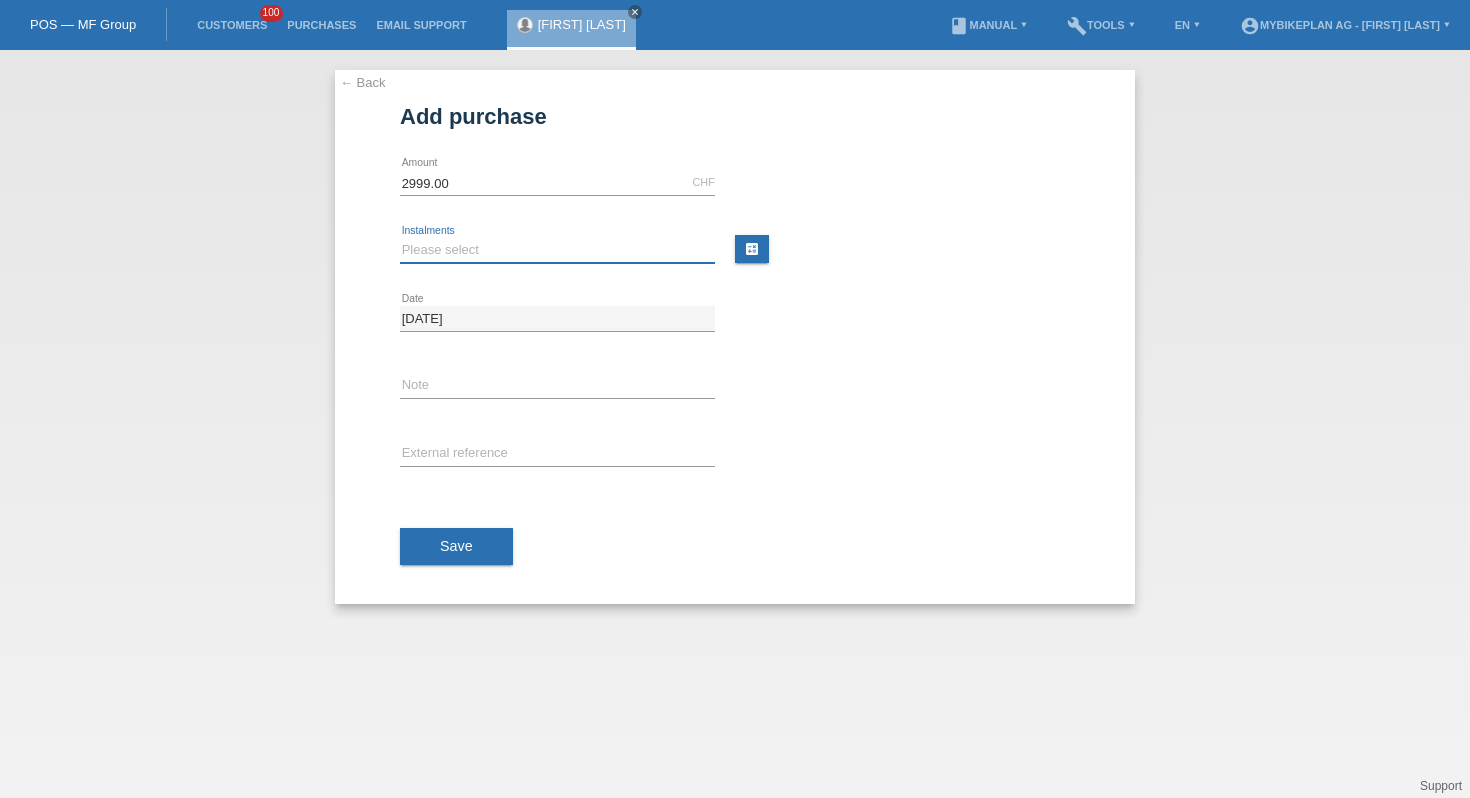 select on "488" 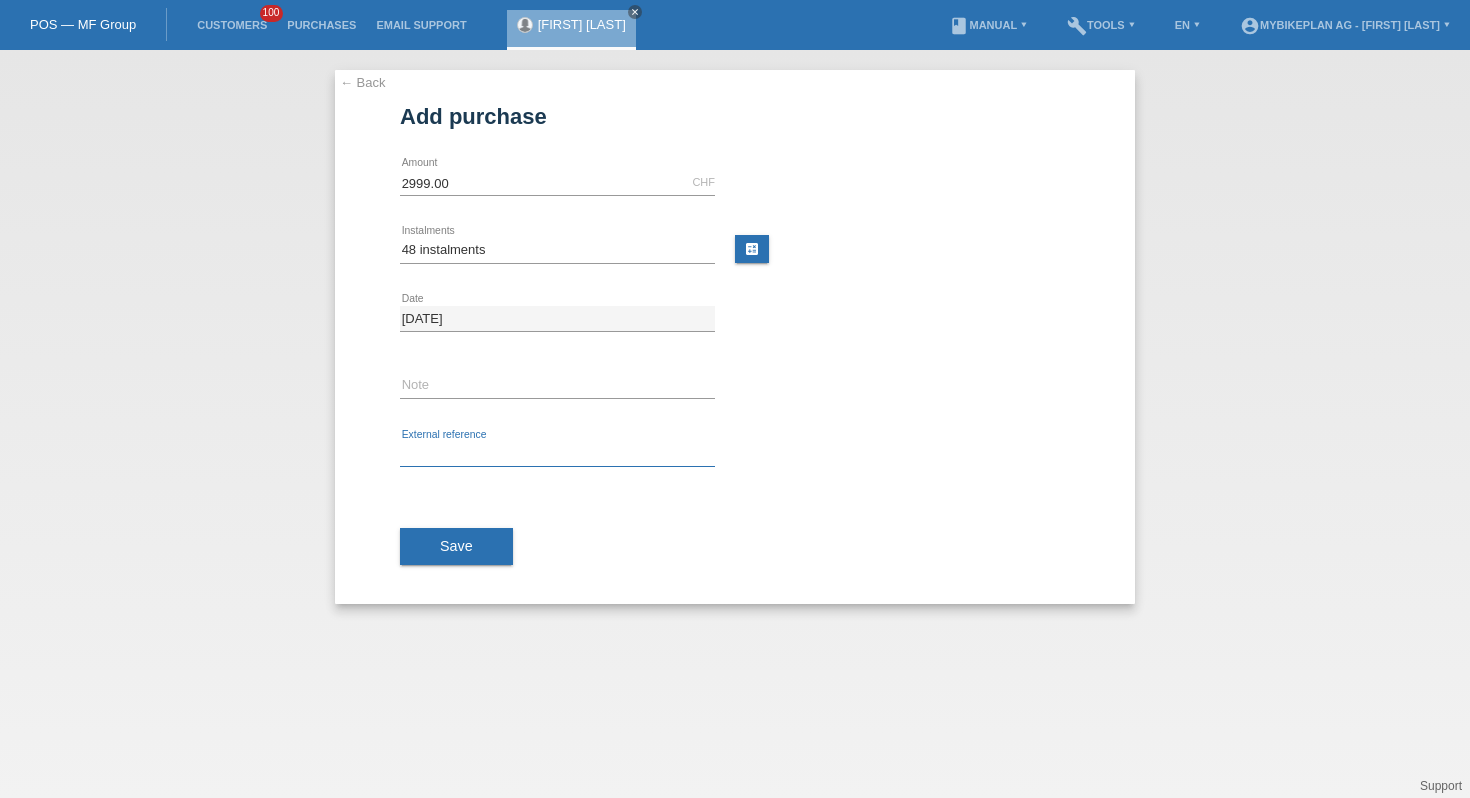 click at bounding box center [557, 454] 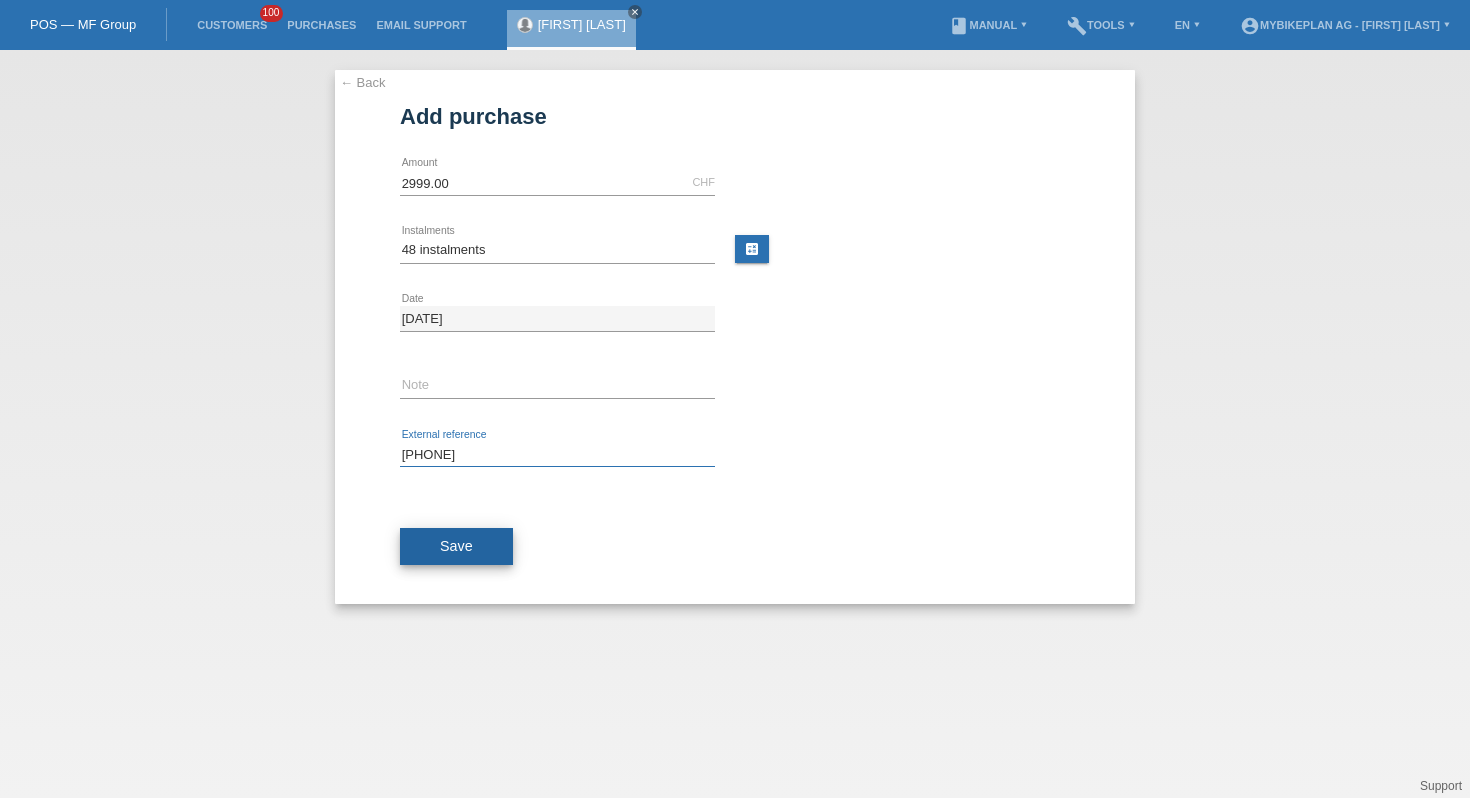 type on "41368687788" 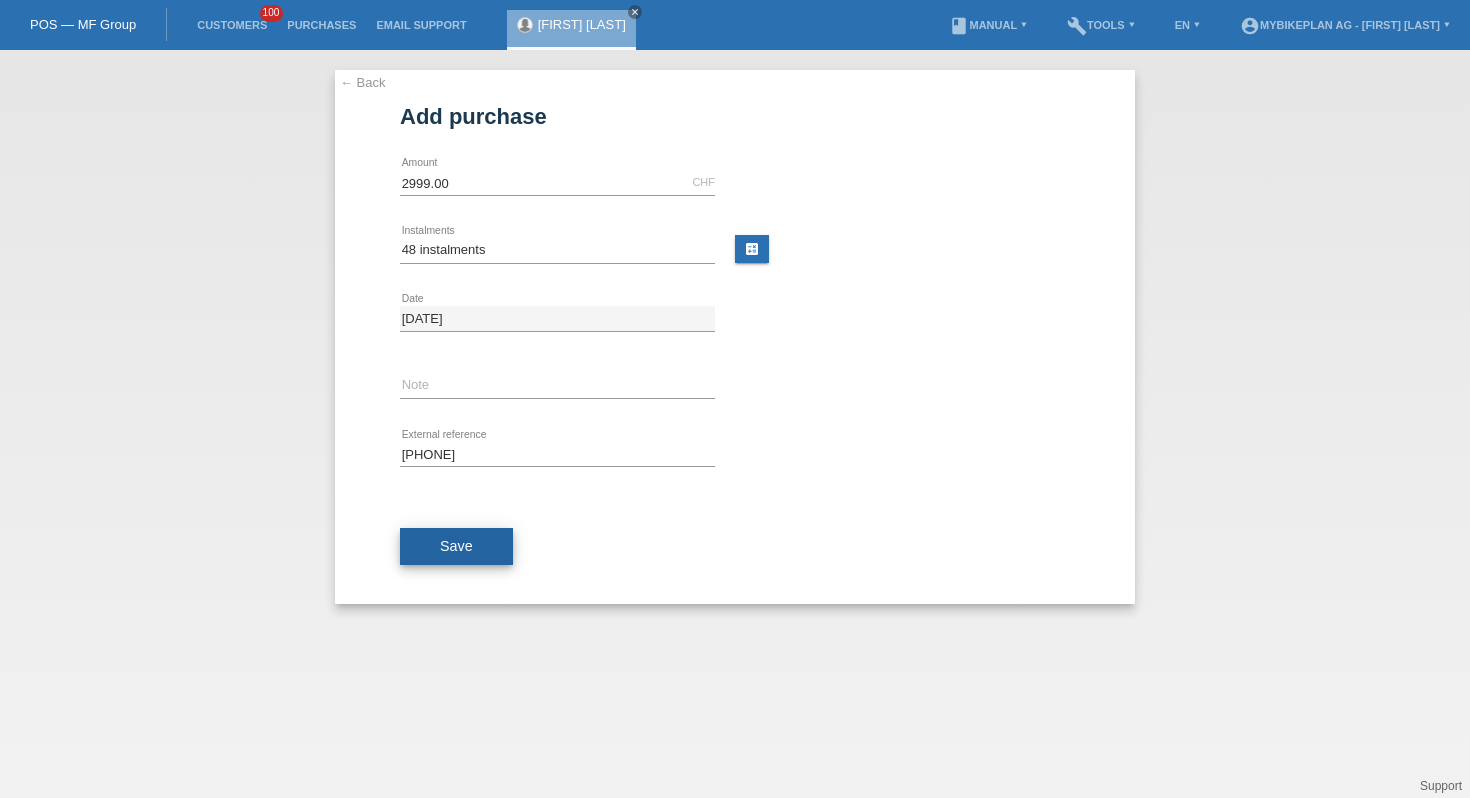 click on "Save" at bounding box center (456, 547) 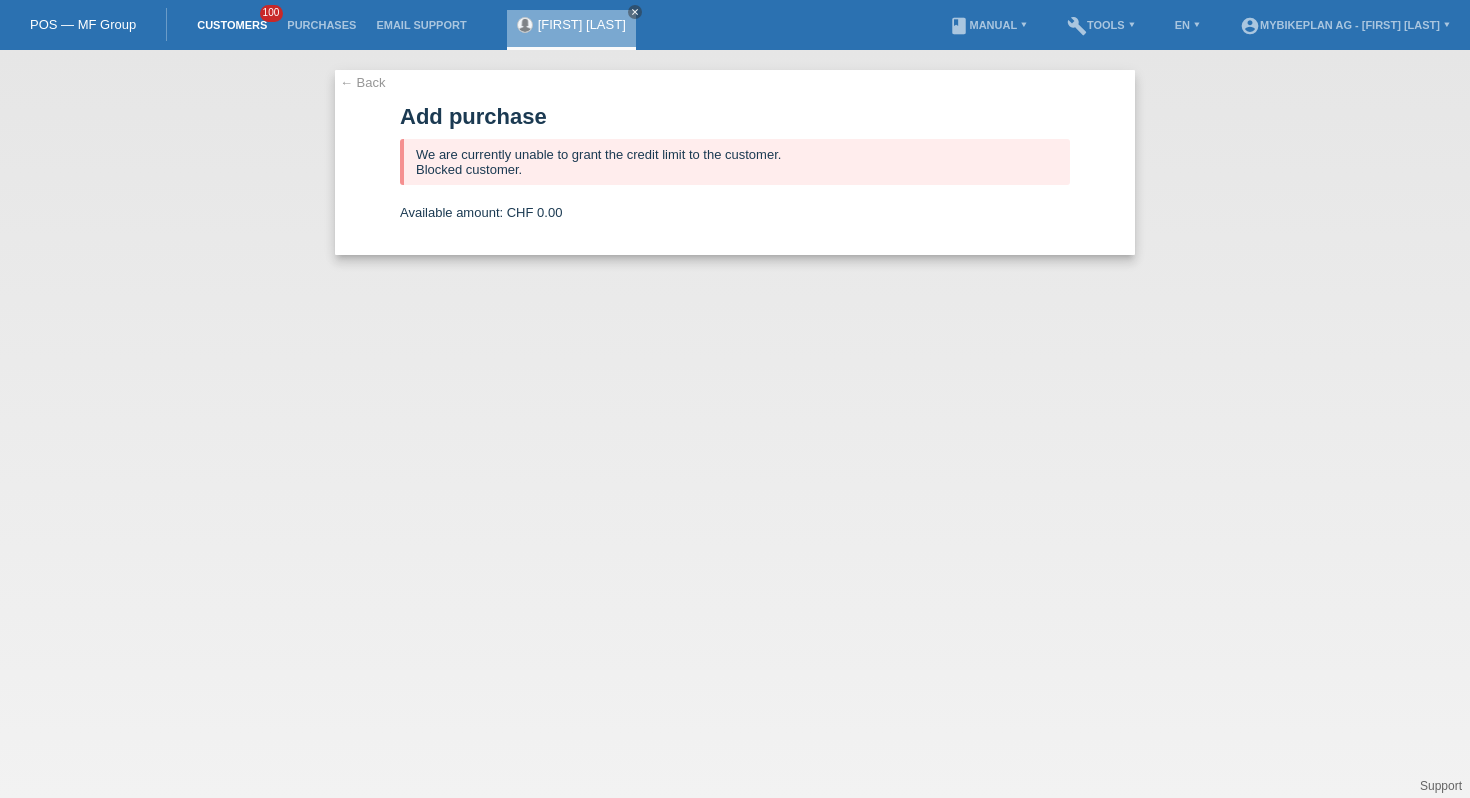click on "Customers" at bounding box center (232, 25) 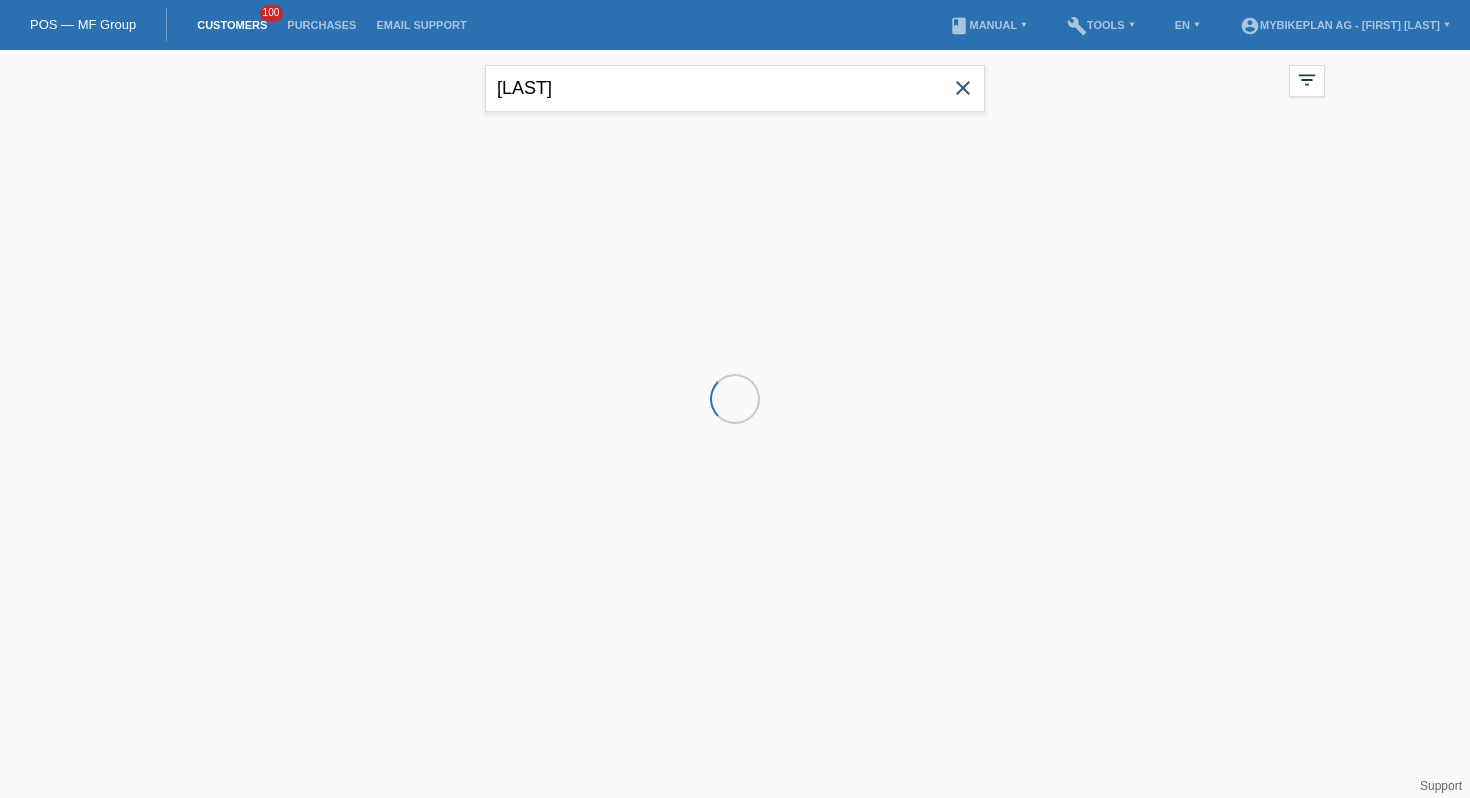 scroll, scrollTop: 0, scrollLeft: 0, axis: both 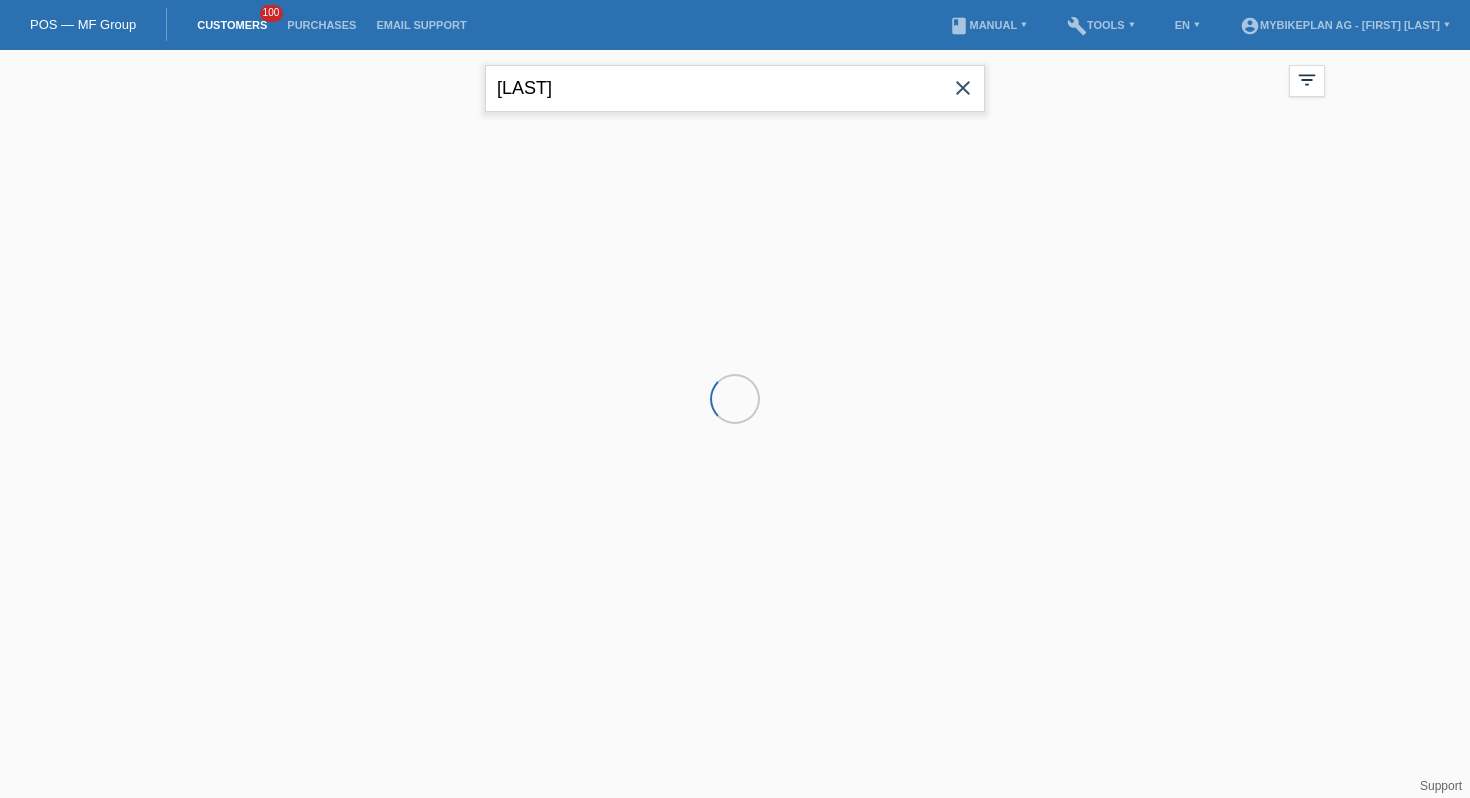 click on "[LAST]" at bounding box center [735, 88] 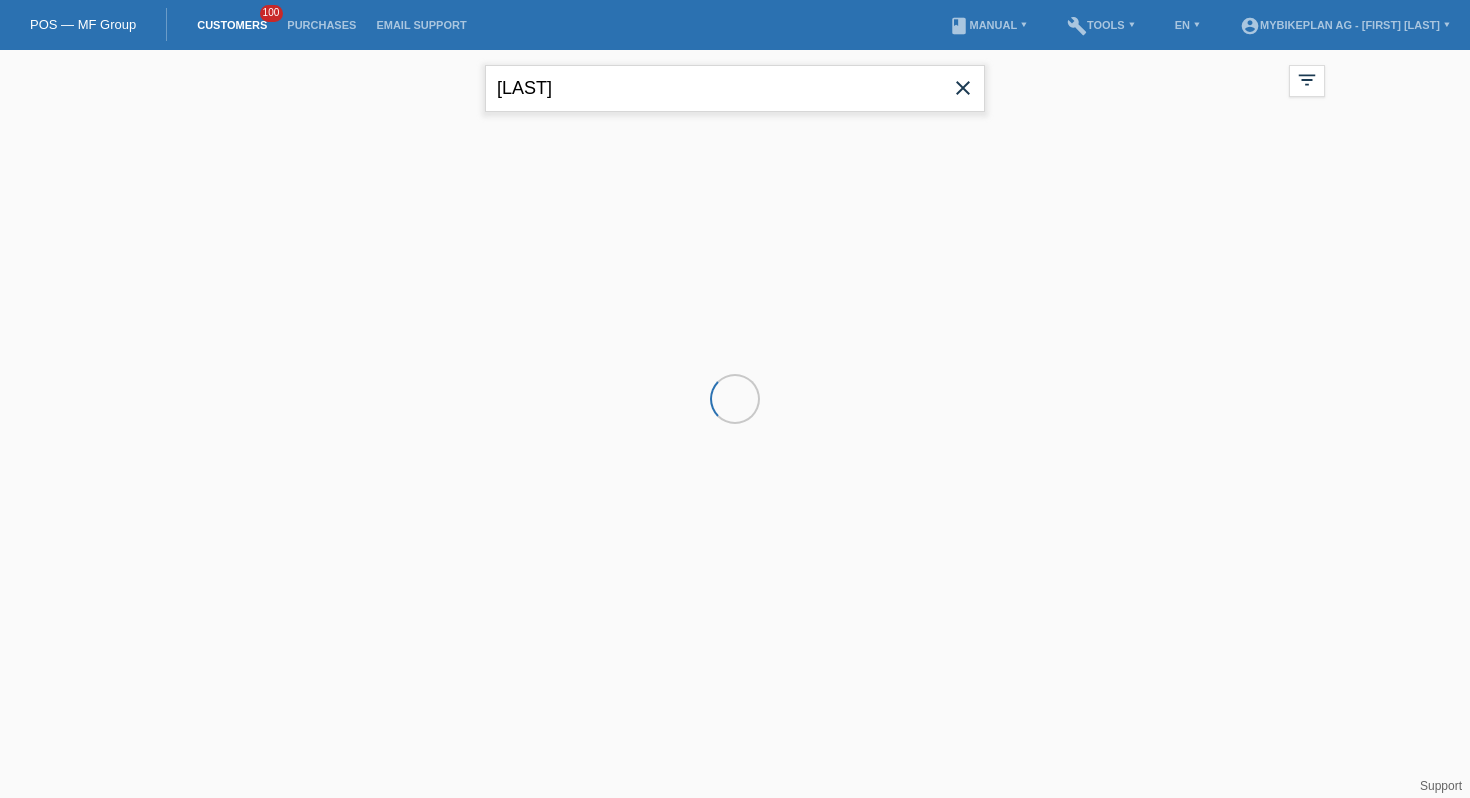 paste on "[LAST]" 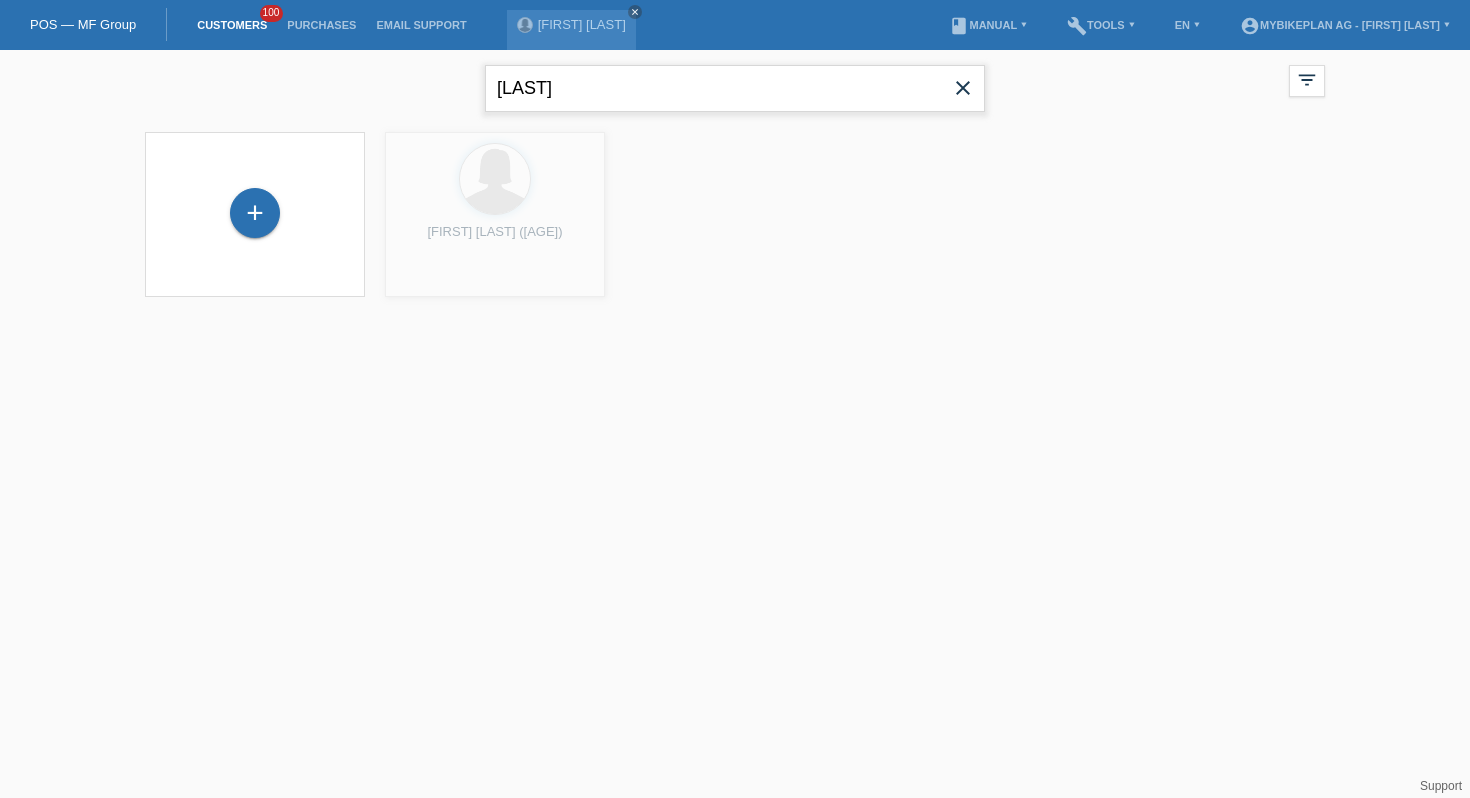 type on "[LAST]" 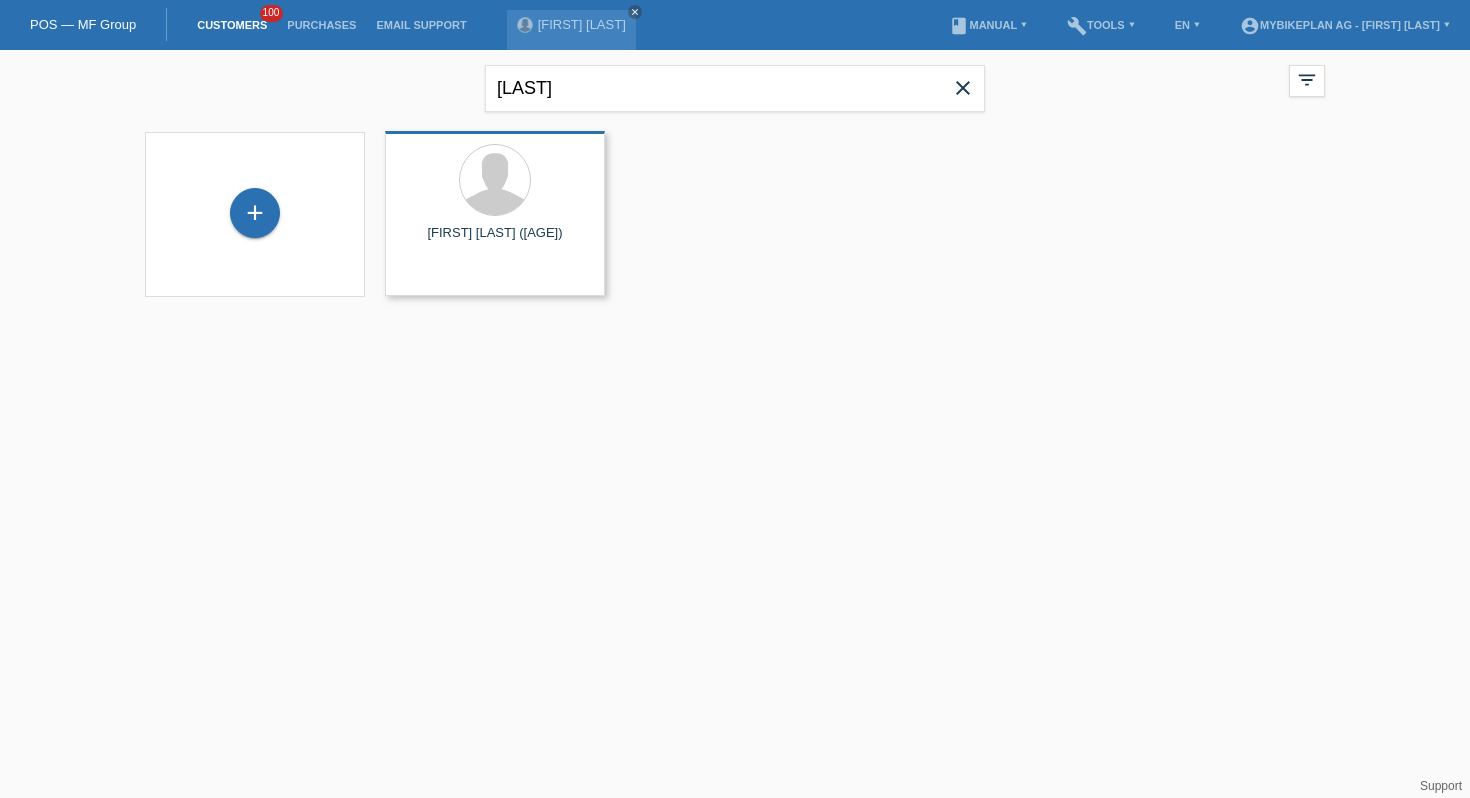 click on "Show" at bounding box center [431, 309] 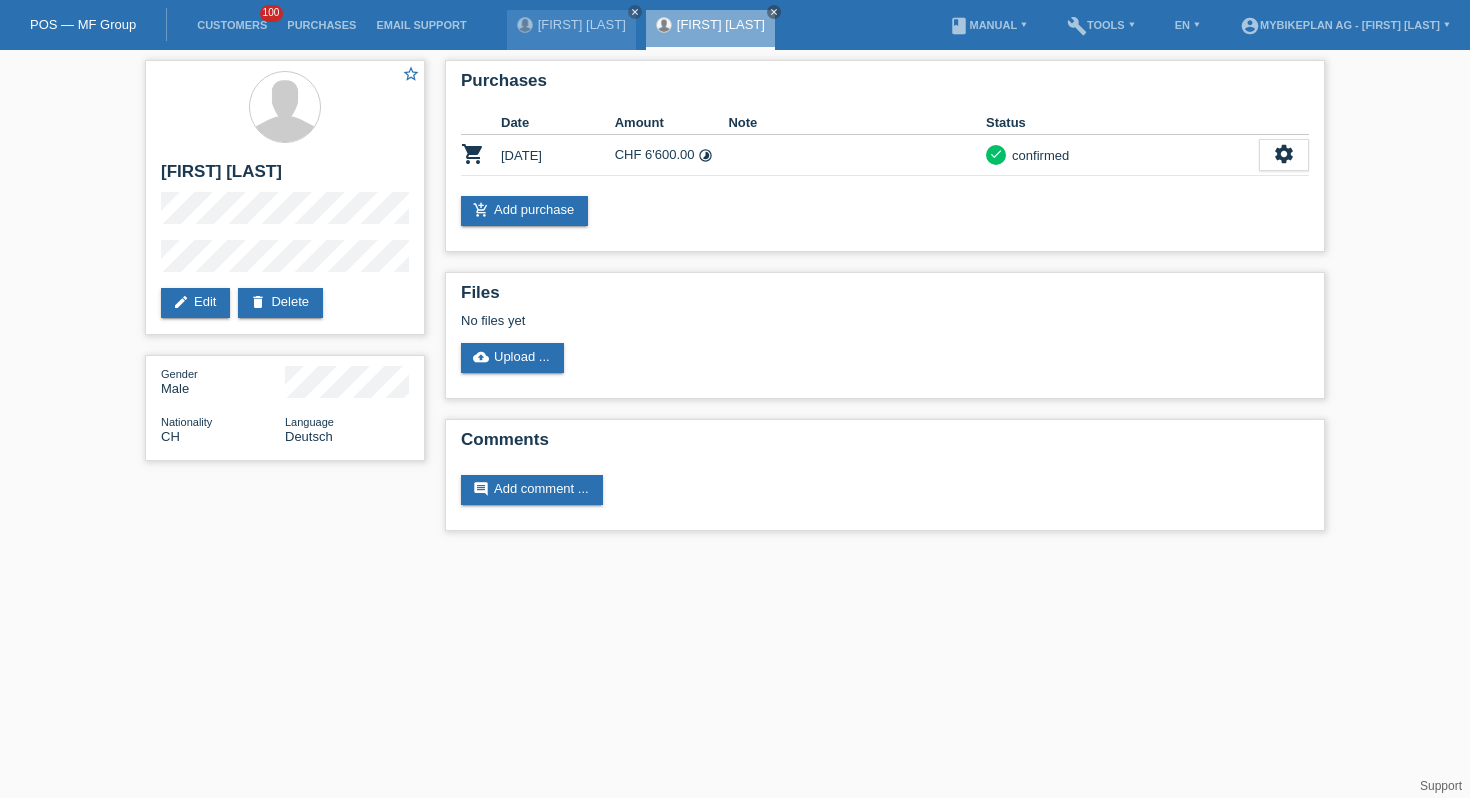 scroll, scrollTop: 0, scrollLeft: 0, axis: both 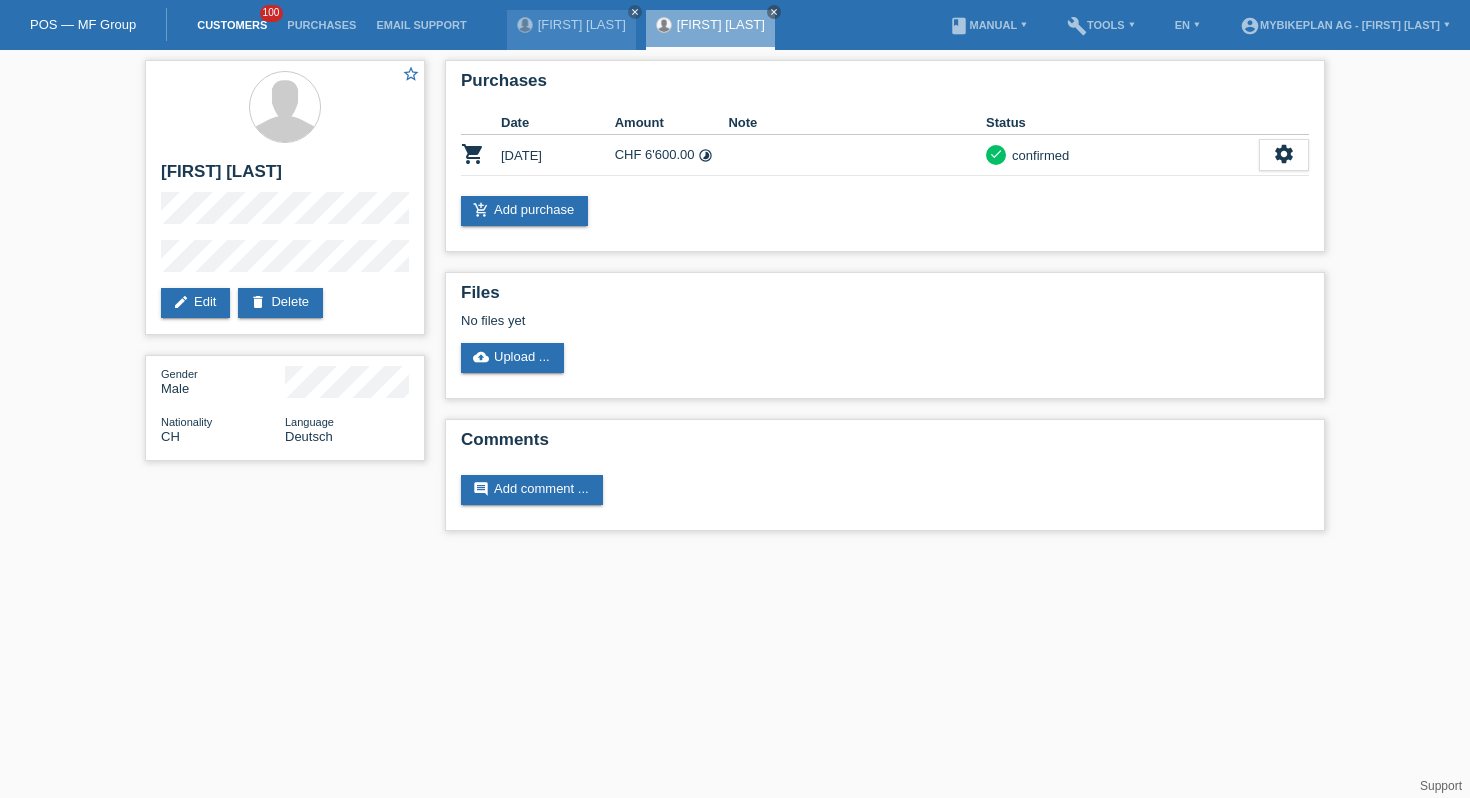 click on "Customers" at bounding box center (232, 25) 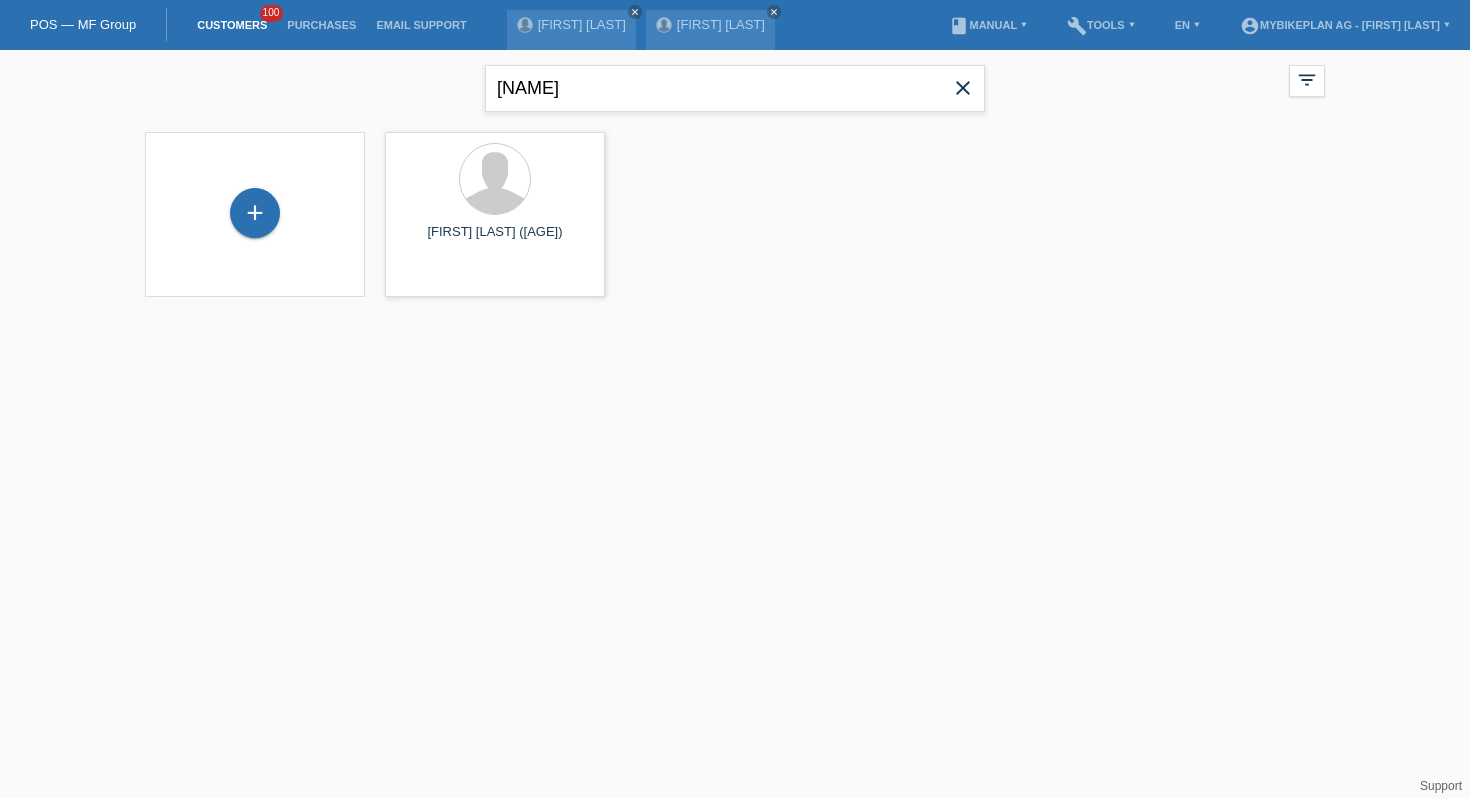 scroll, scrollTop: 0, scrollLeft: 0, axis: both 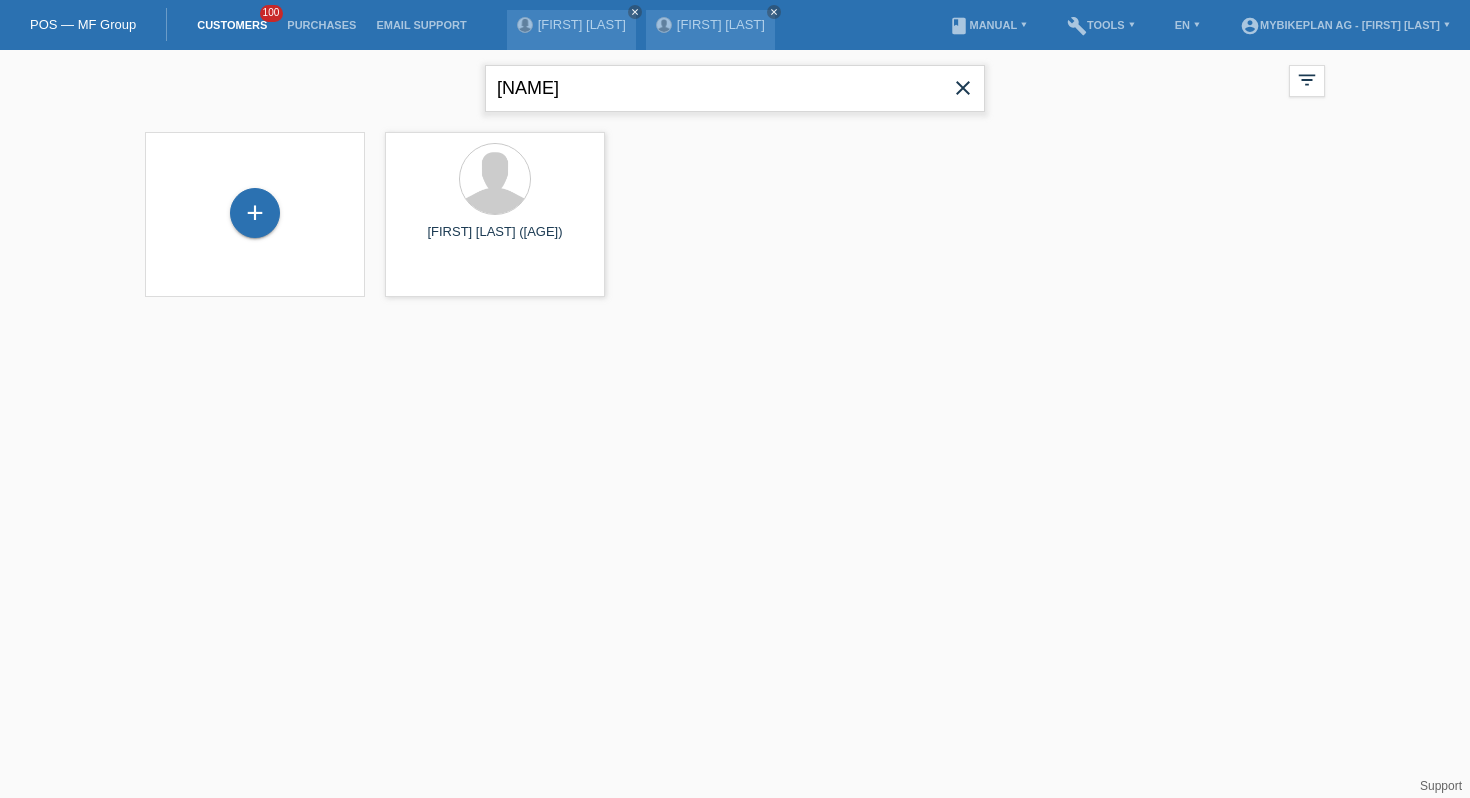click on "[NAME]" at bounding box center (735, 88) 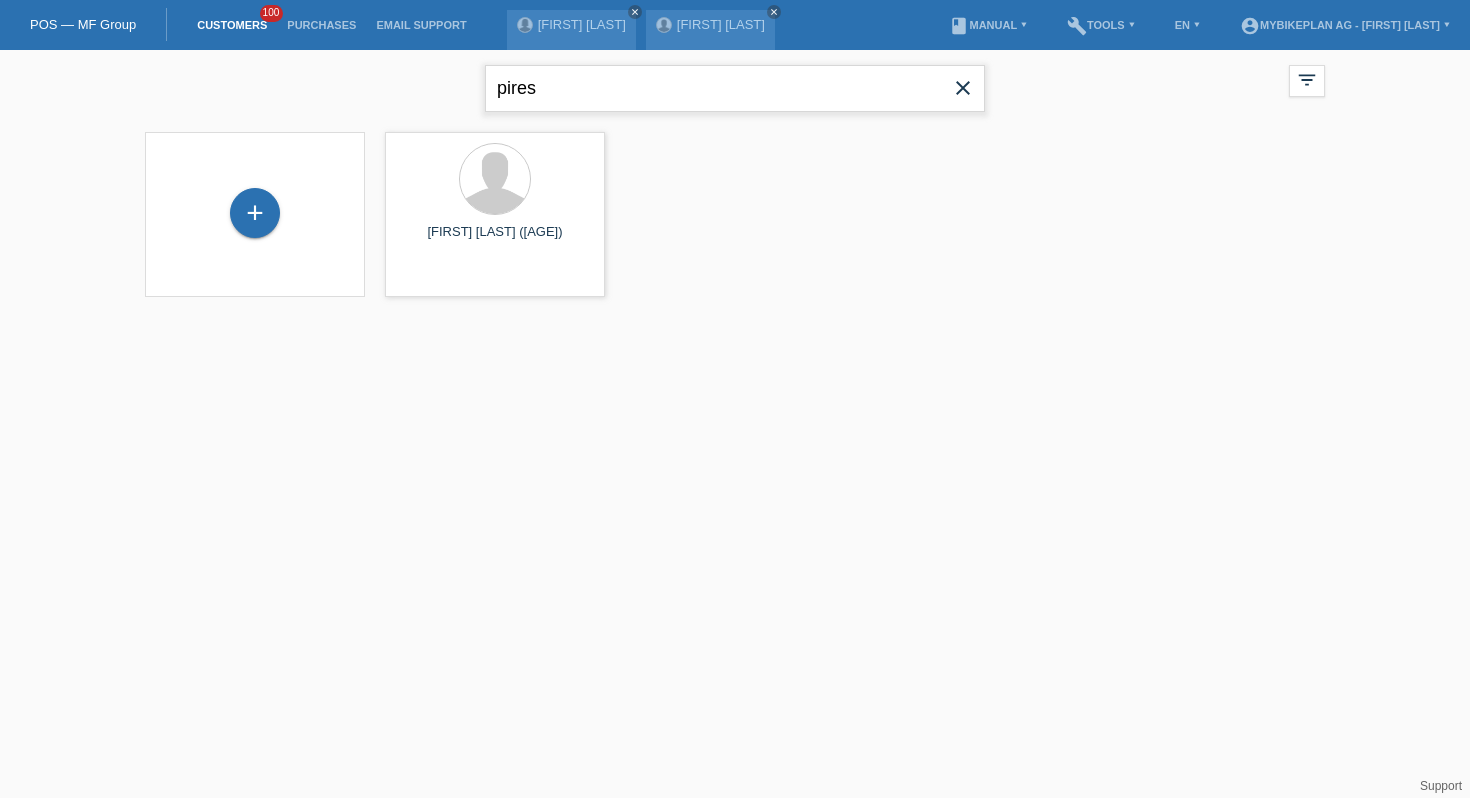 type on "pires" 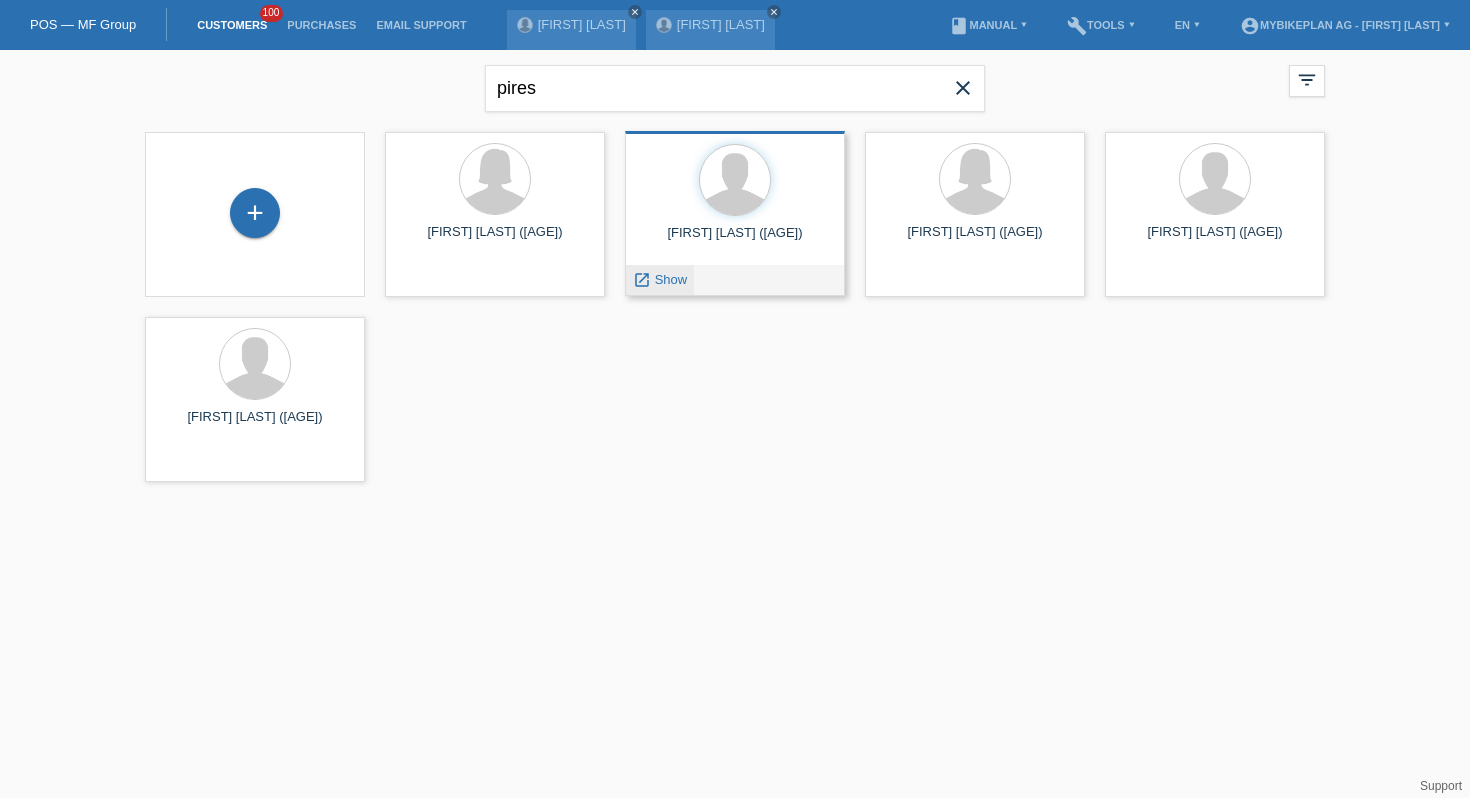 click on "Show" at bounding box center [671, 279] 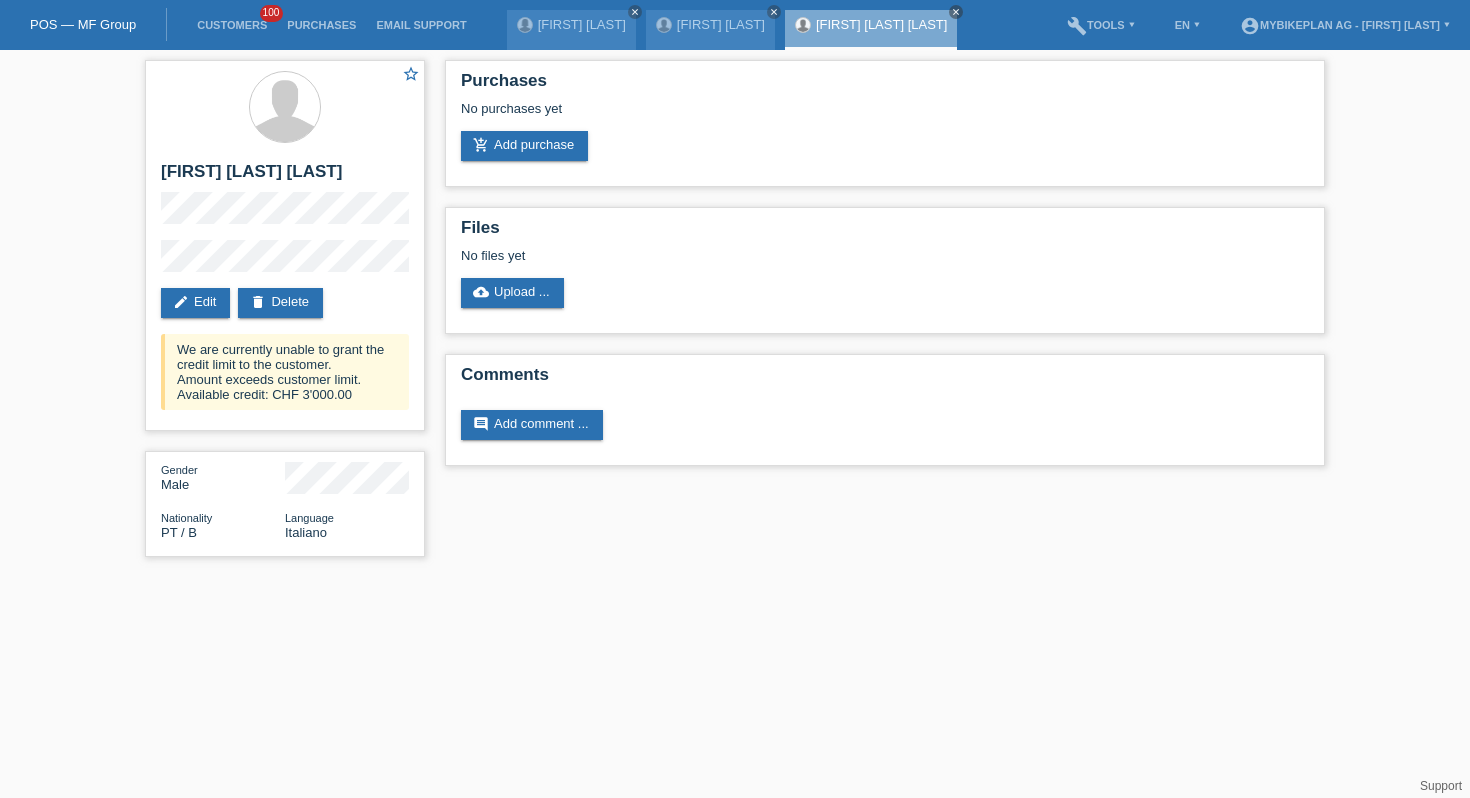scroll, scrollTop: 0, scrollLeft: 0, axis: both 